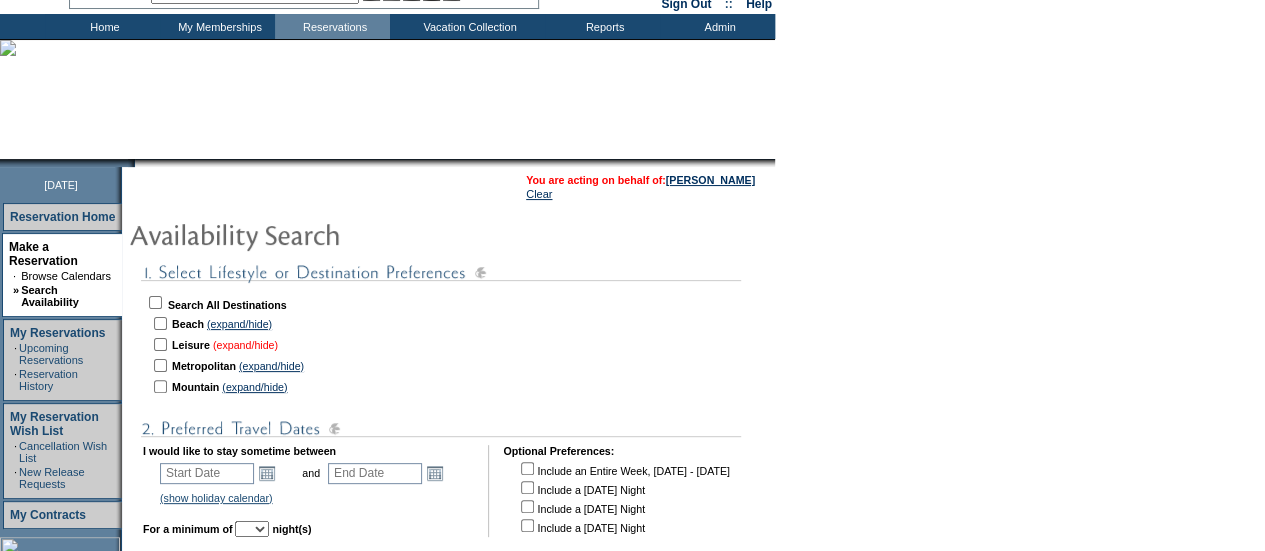 scroll, scrollTop: 100, scrollLeft: 0, axis: vertical 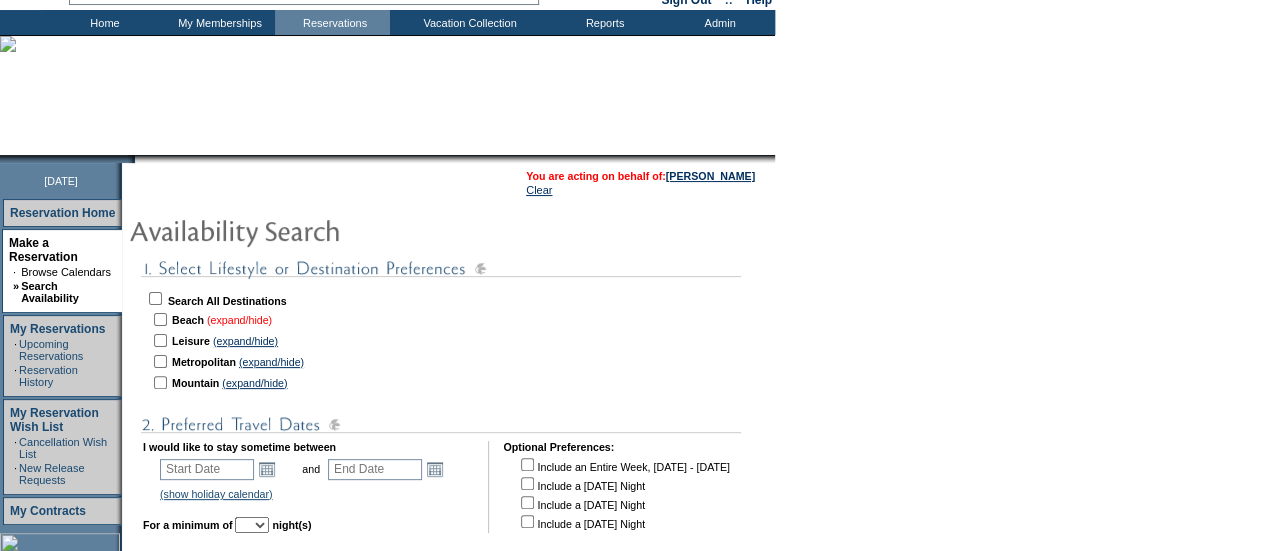 click on "(expand/hide)" at bounding box center [239, 320] 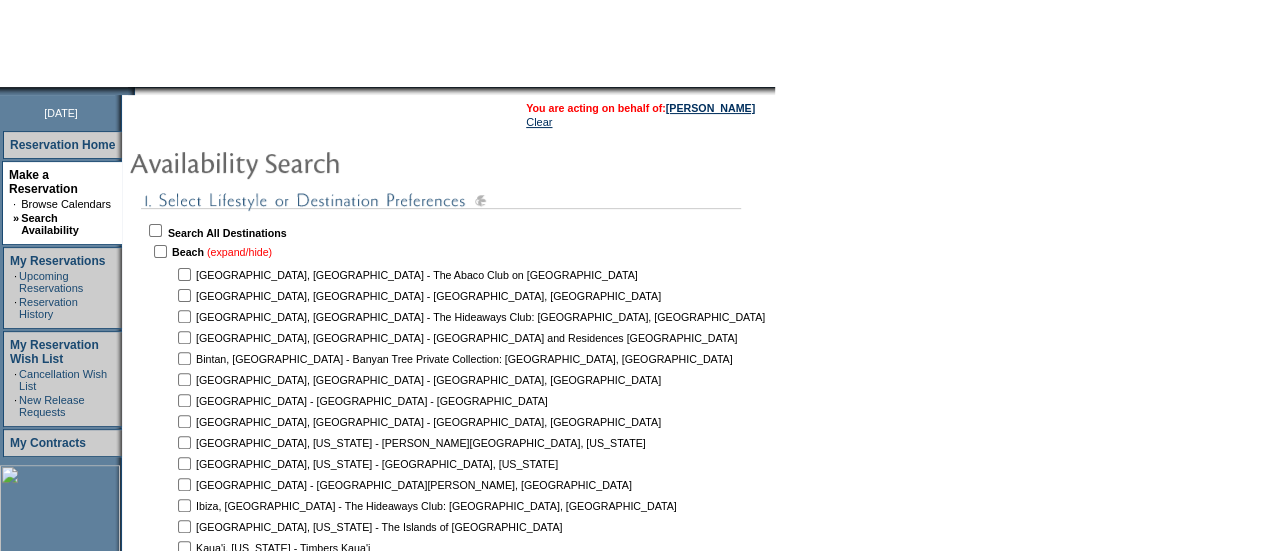 scroll, scrollTop: 200, scrollLeft: 0, axis: vertical 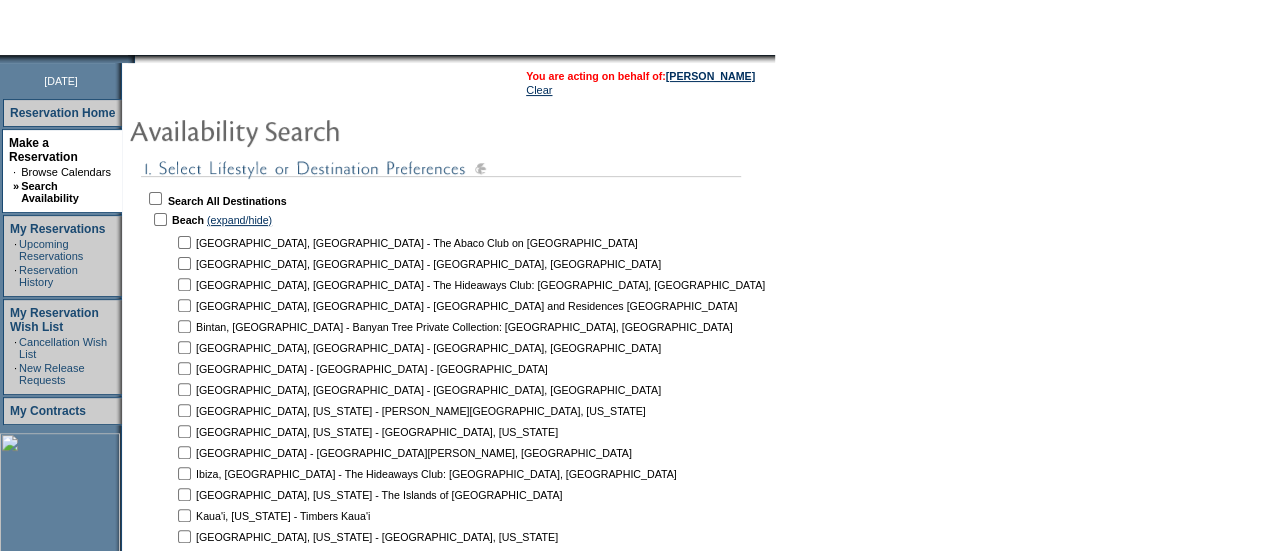 click at bounding box center [160, 219] 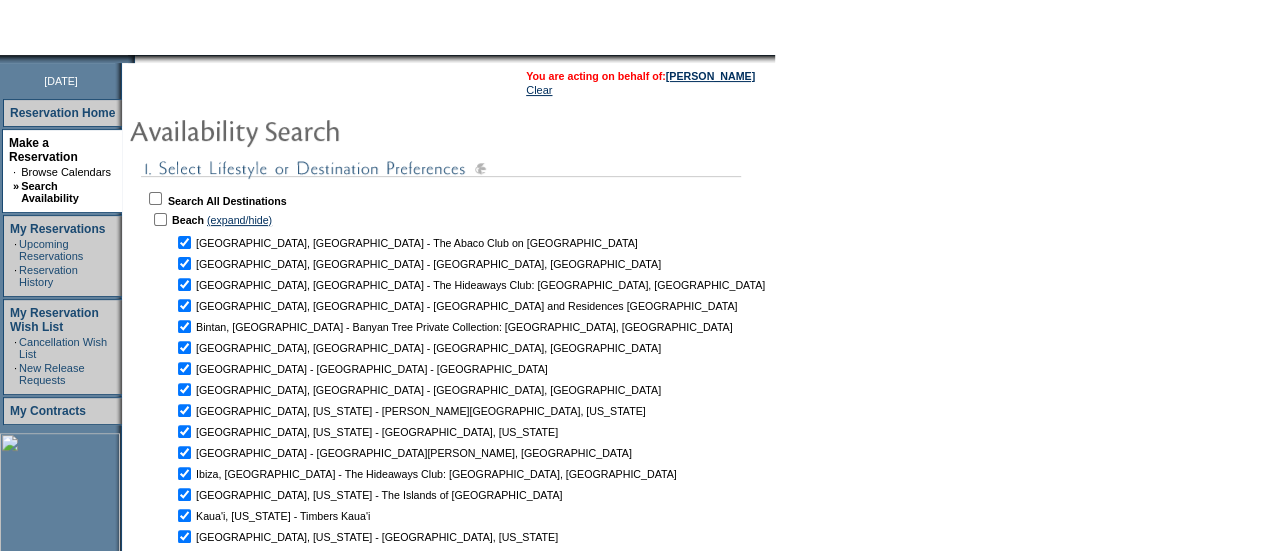 checkbox on "true" 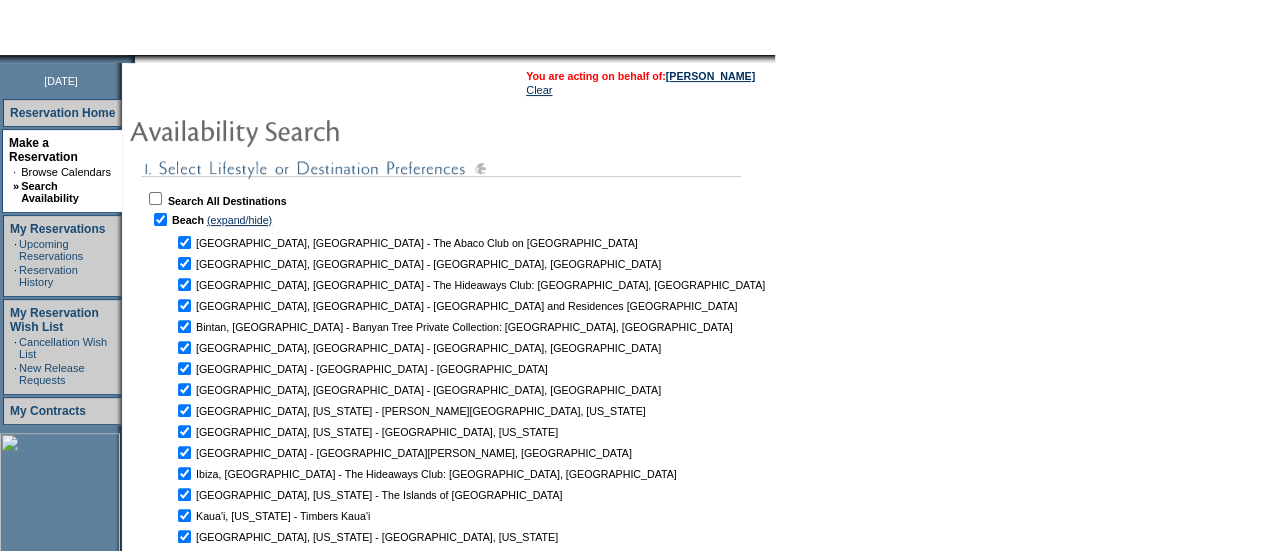 checkbox on "true" 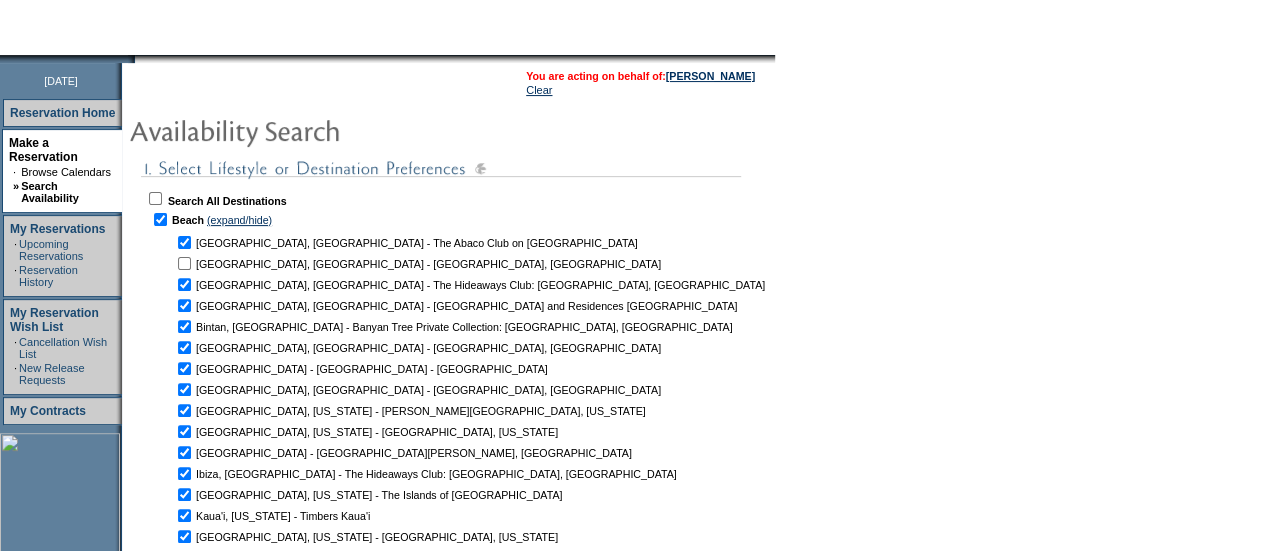 click at bounding box center [184, 242] 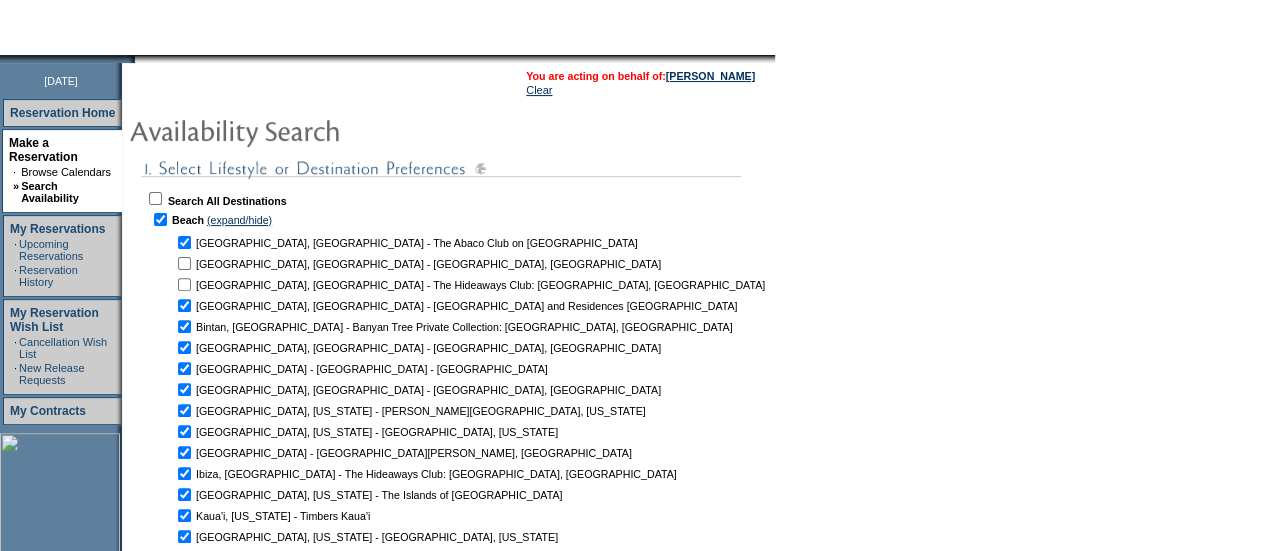 click at bounding box center (184, 242) 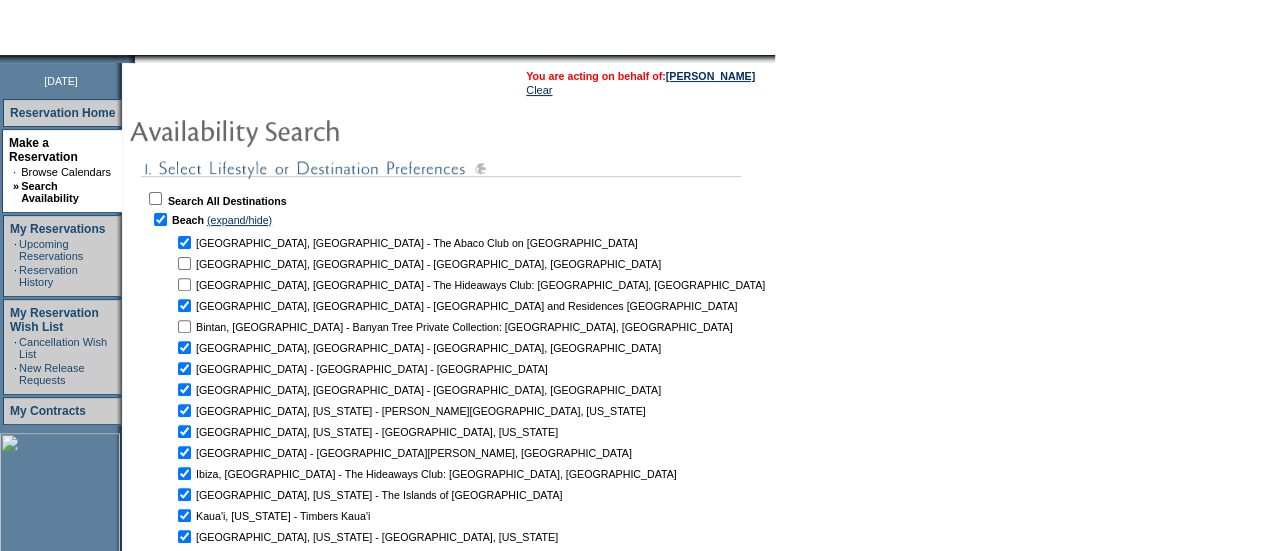 click at bounding box center (184, 242) 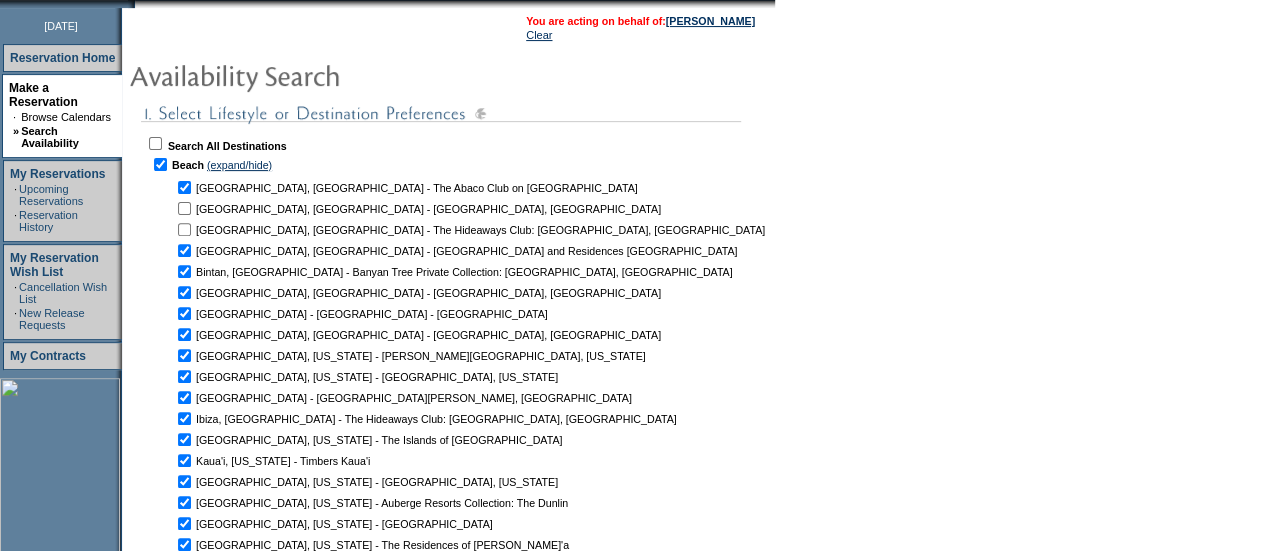 scroll, scrollTop: 300, scrollLeft: 0, axis: vertical 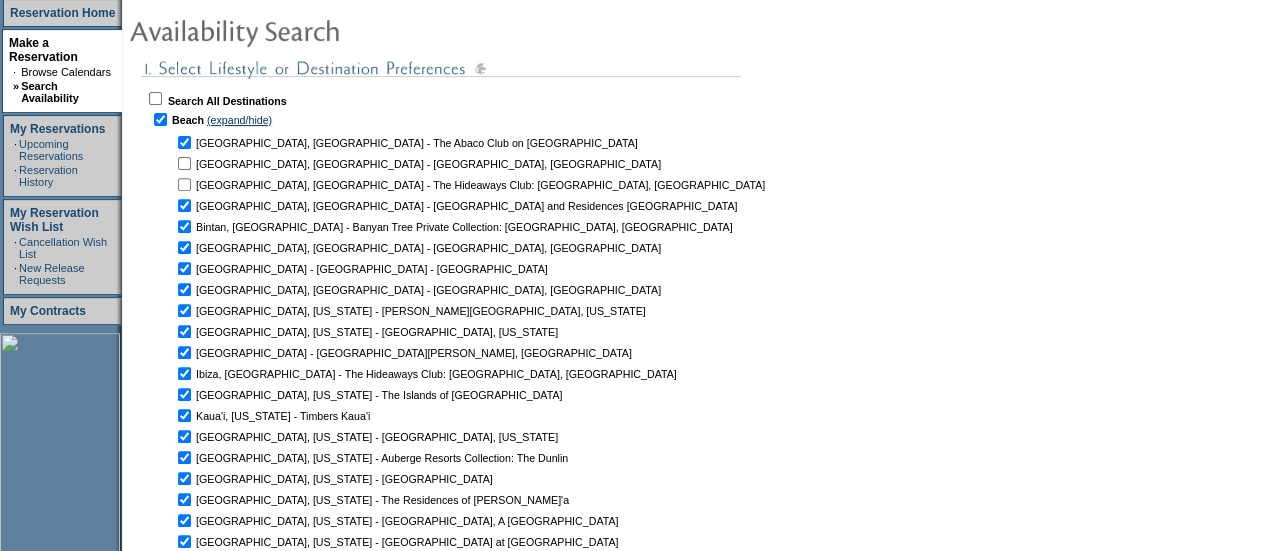click at bounding box center [184, 142] 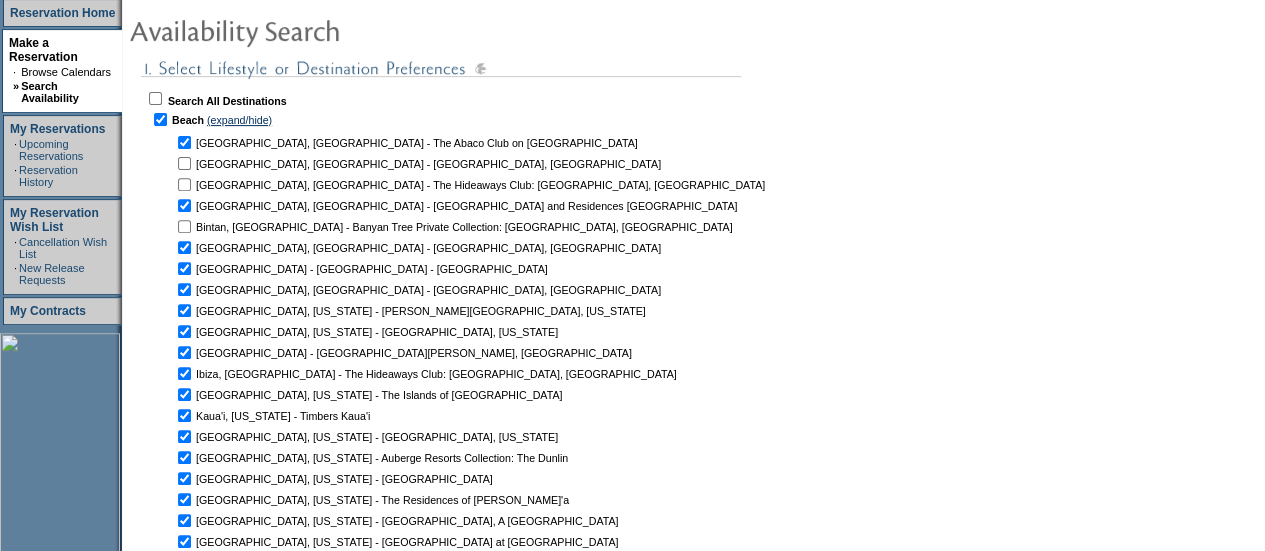 click at bounding box center [184, 142] 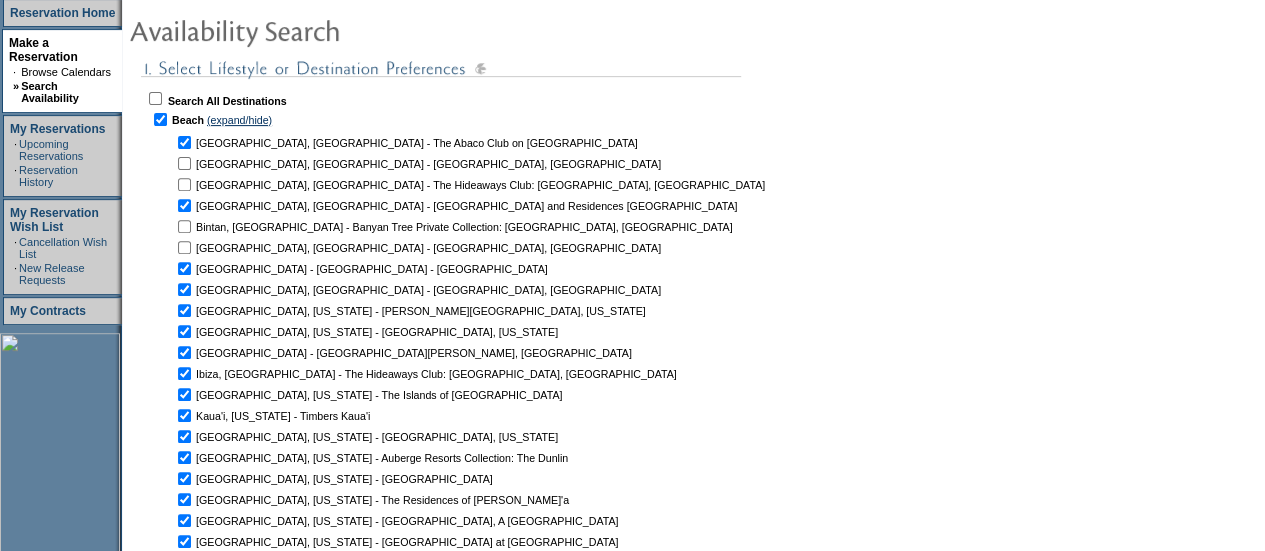 click at bounding box center [184, 142] 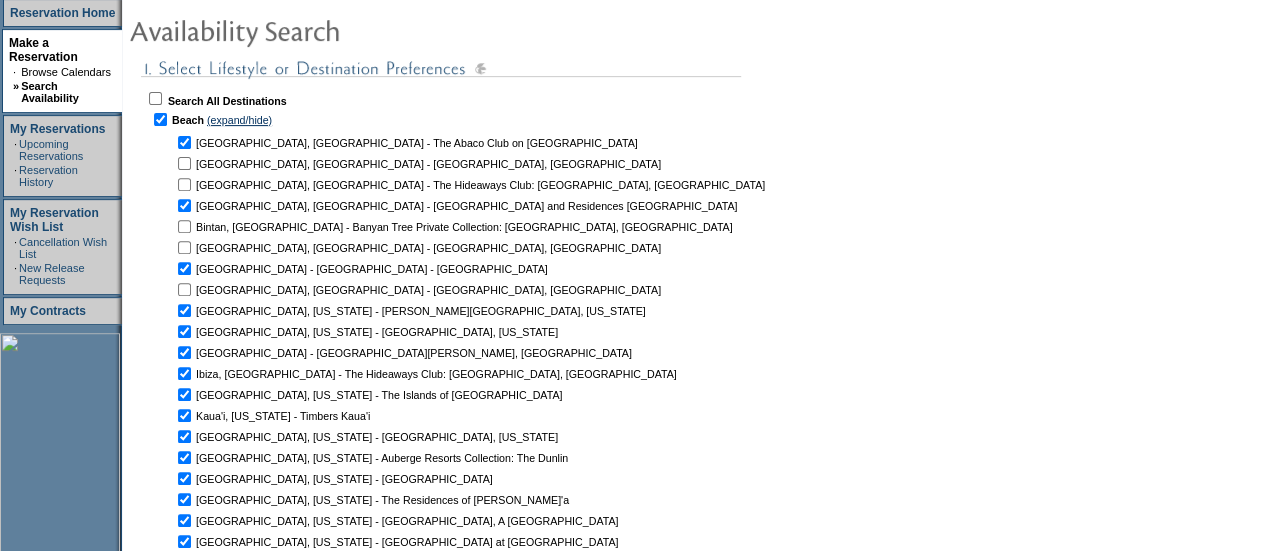 click at bounding box center (184, 142) 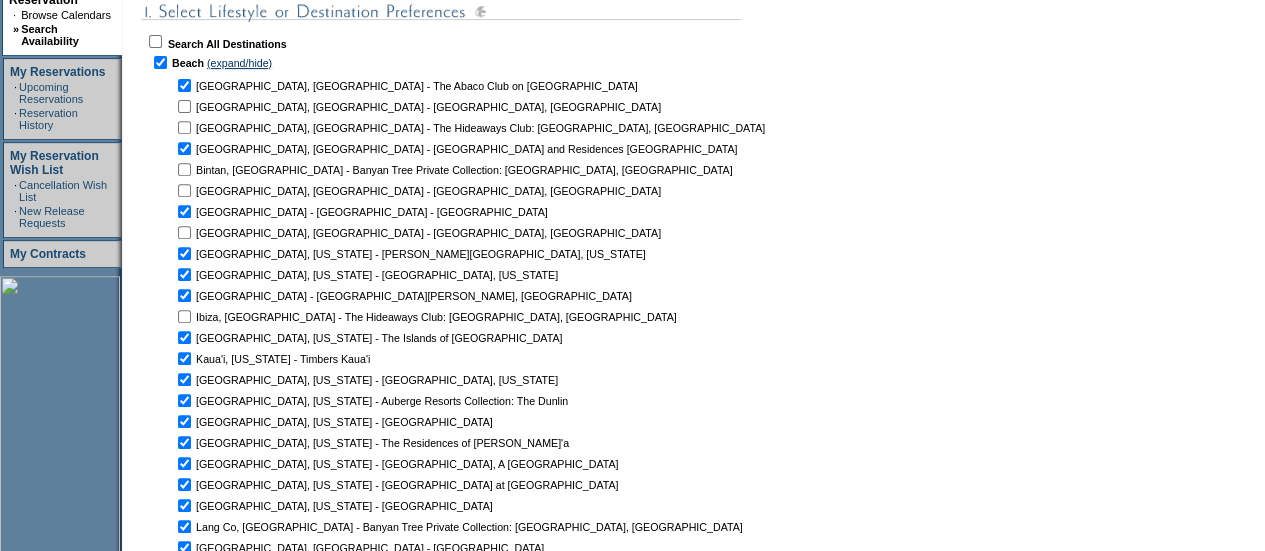 scroll, scrollTop: 400, scrollLeft: 0, axis: vertical 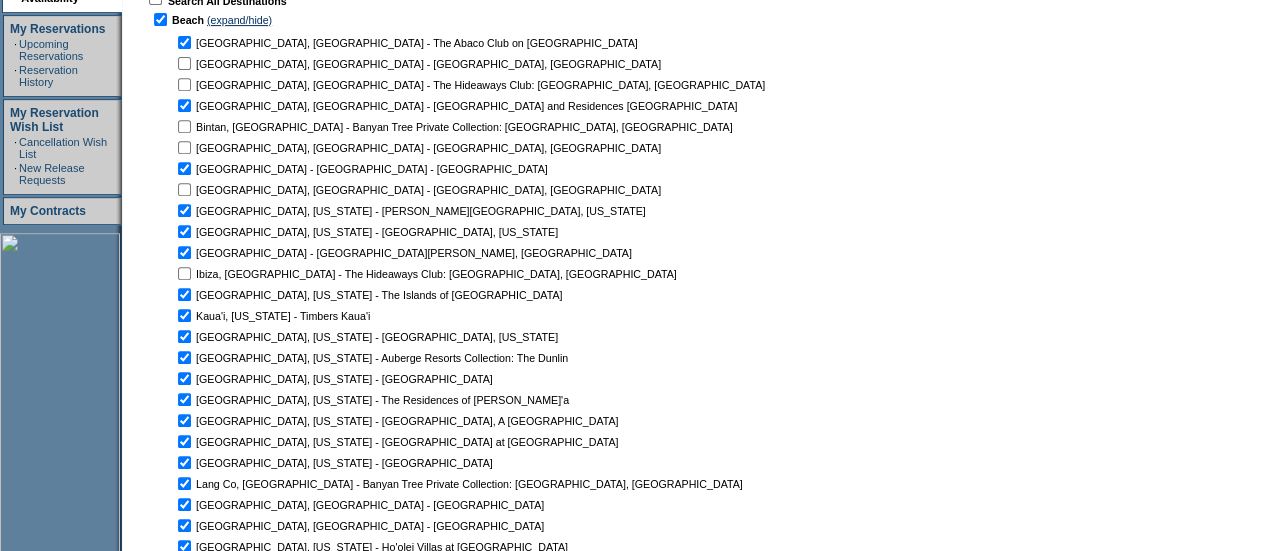 click at bounding box center (184, 42) 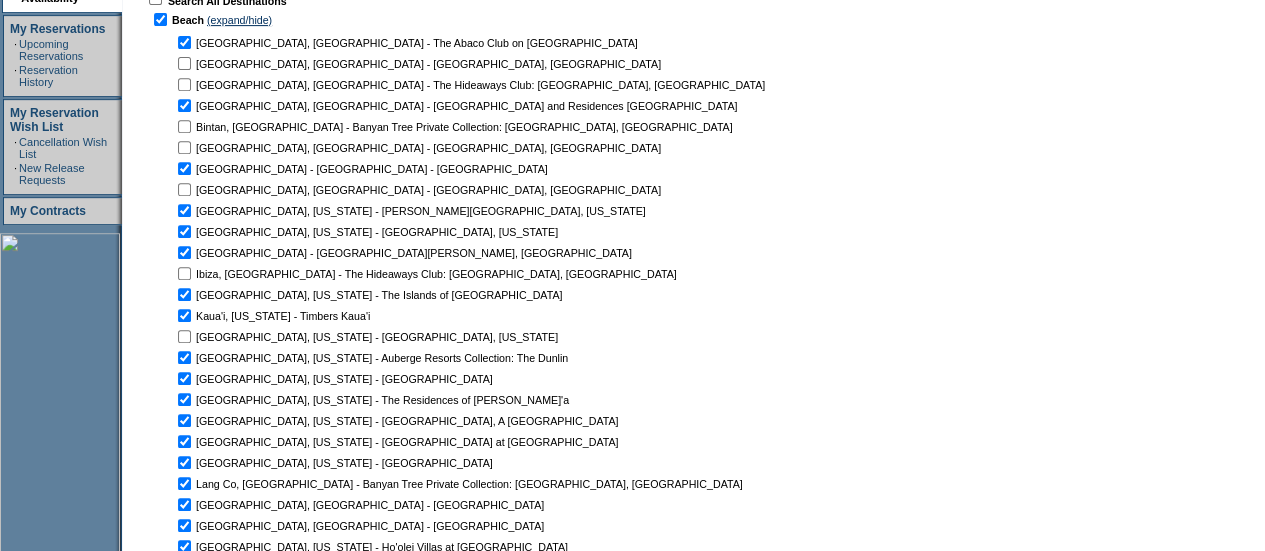 click at bounding box center (184, 357) 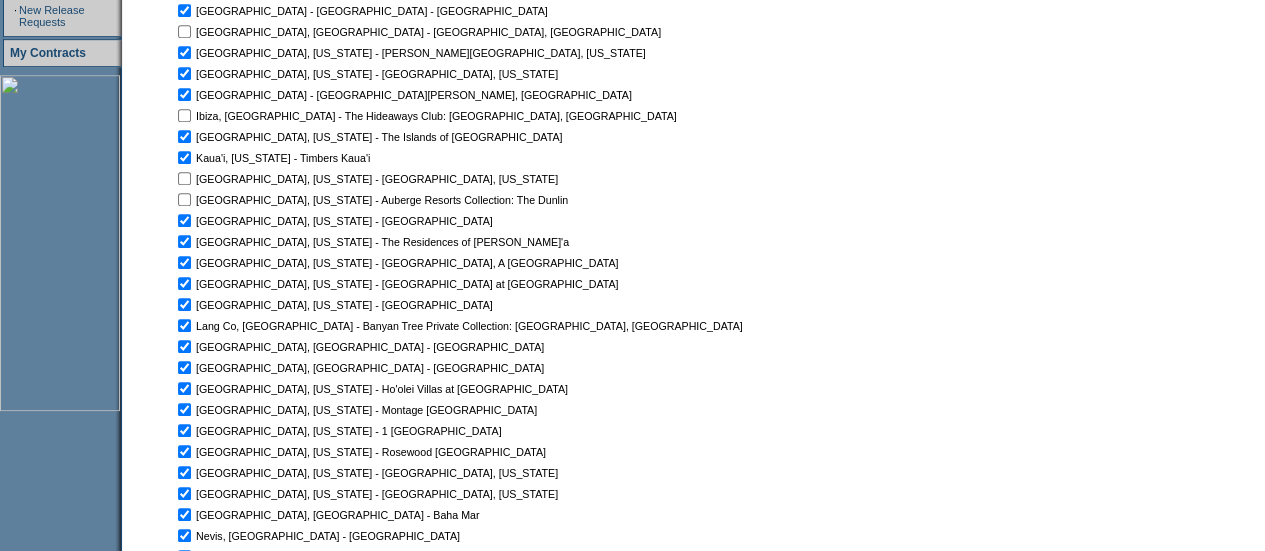 scroll, scrollTop: 600, scrollLeft: 0, axis: vertical 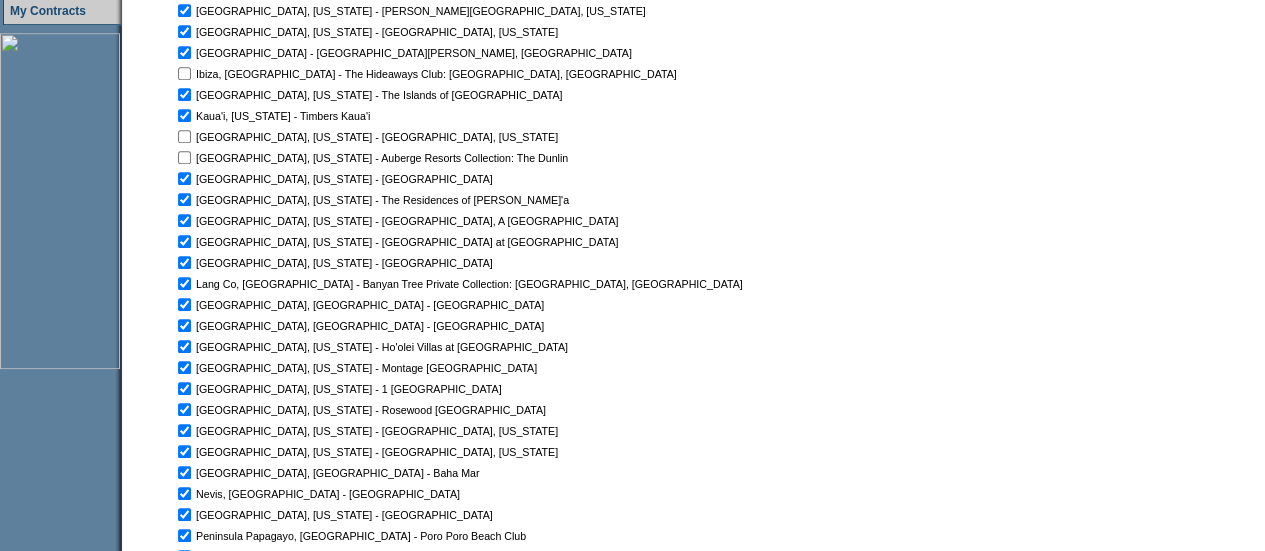 click at bounding box center [184, -158] 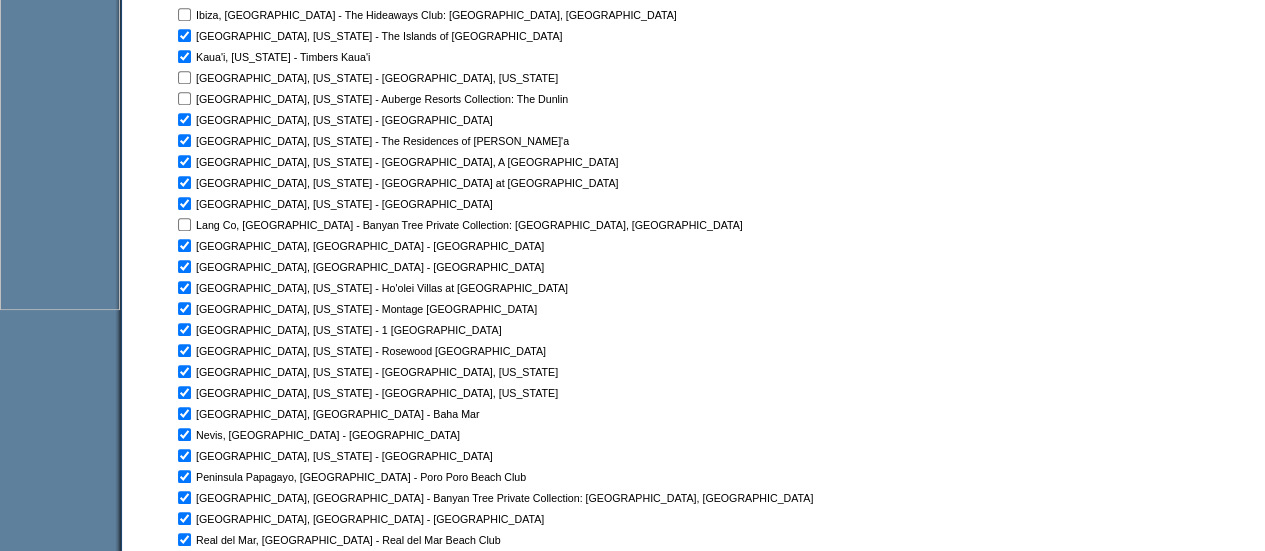 scroll, scrollTop: 700, scrollLeft: 0, axis: vertical 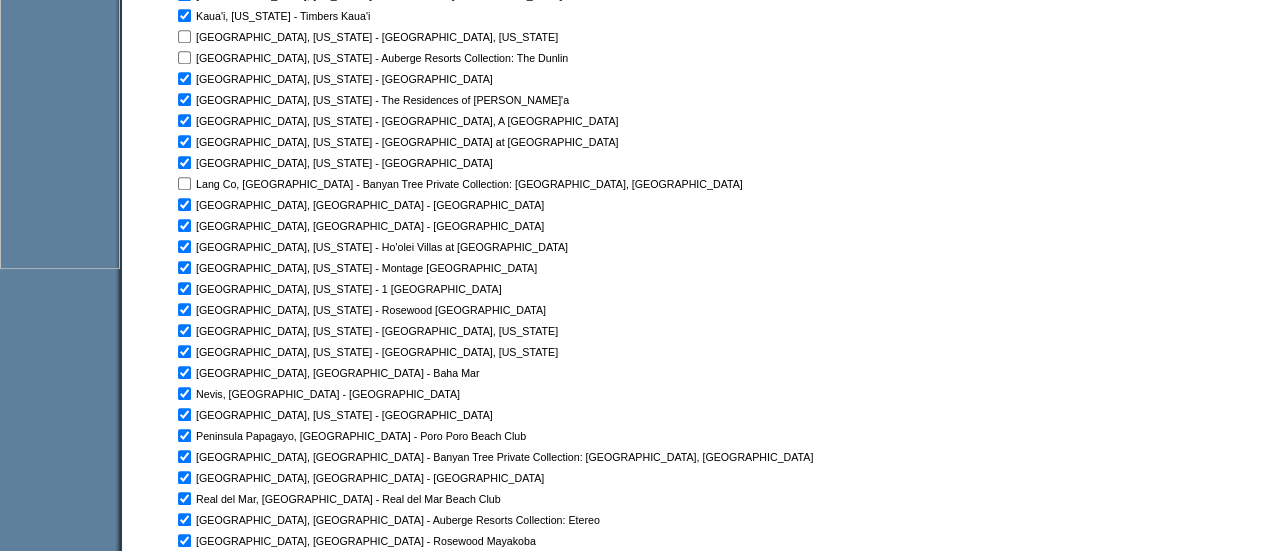 click at bounding box center (184, -258) 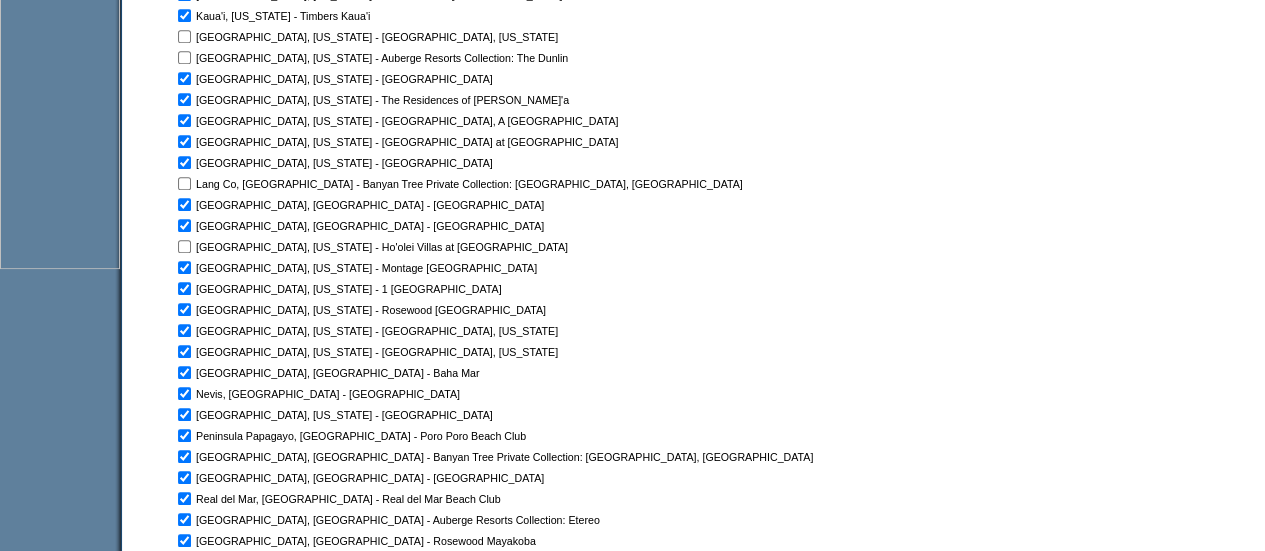click at bounding box center [184, -258] 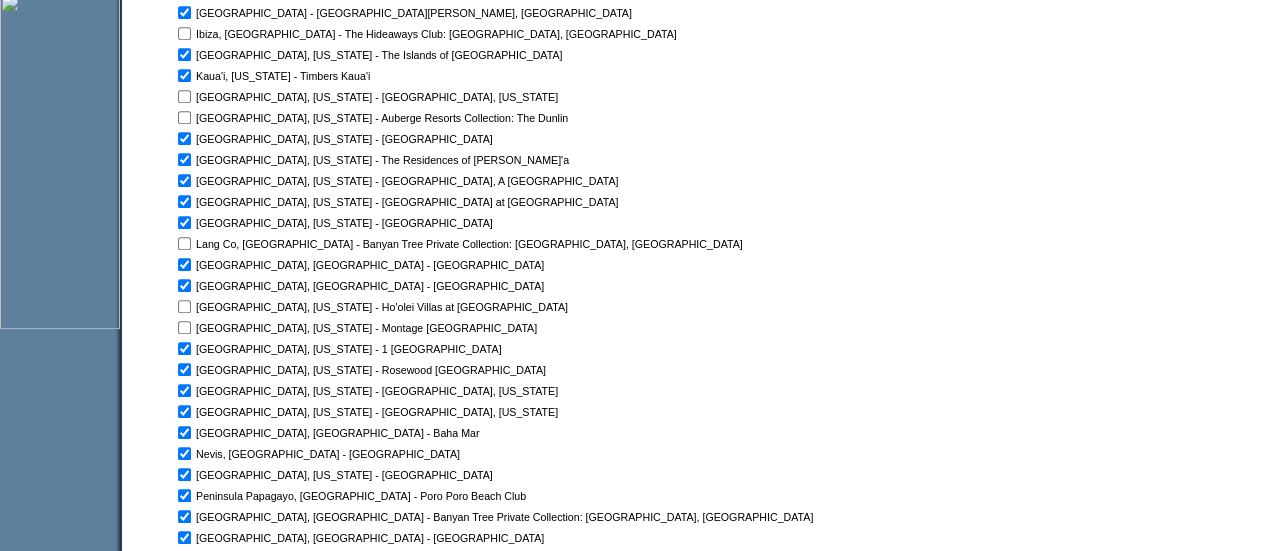 scroll, scrollTop: 600, scrollLeft: 0, axis: vertical 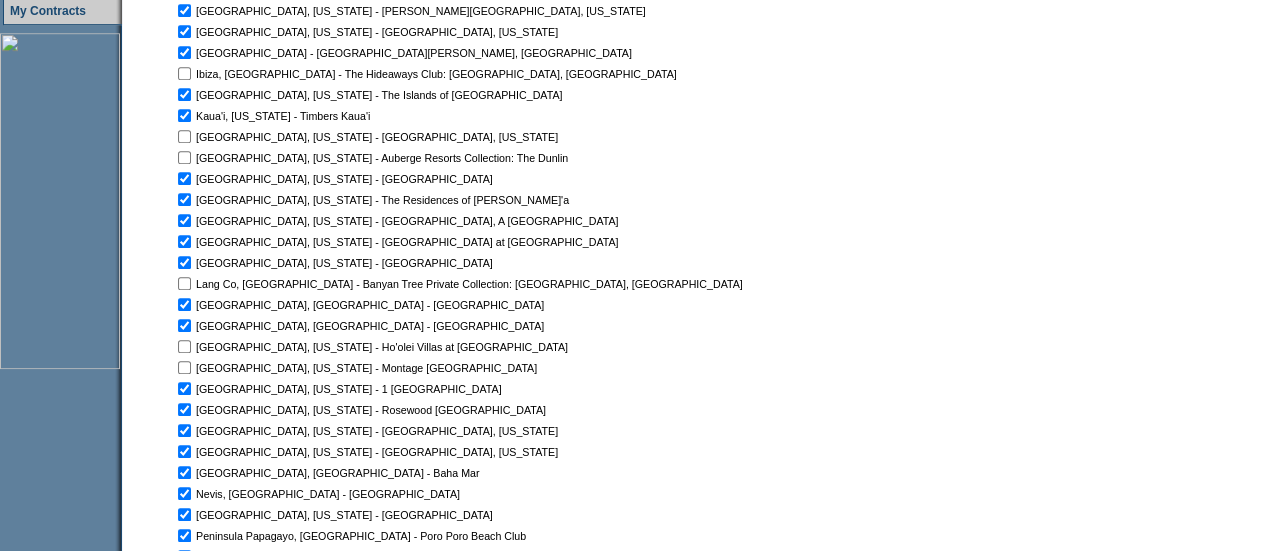 click at bounding box center [184, 115] 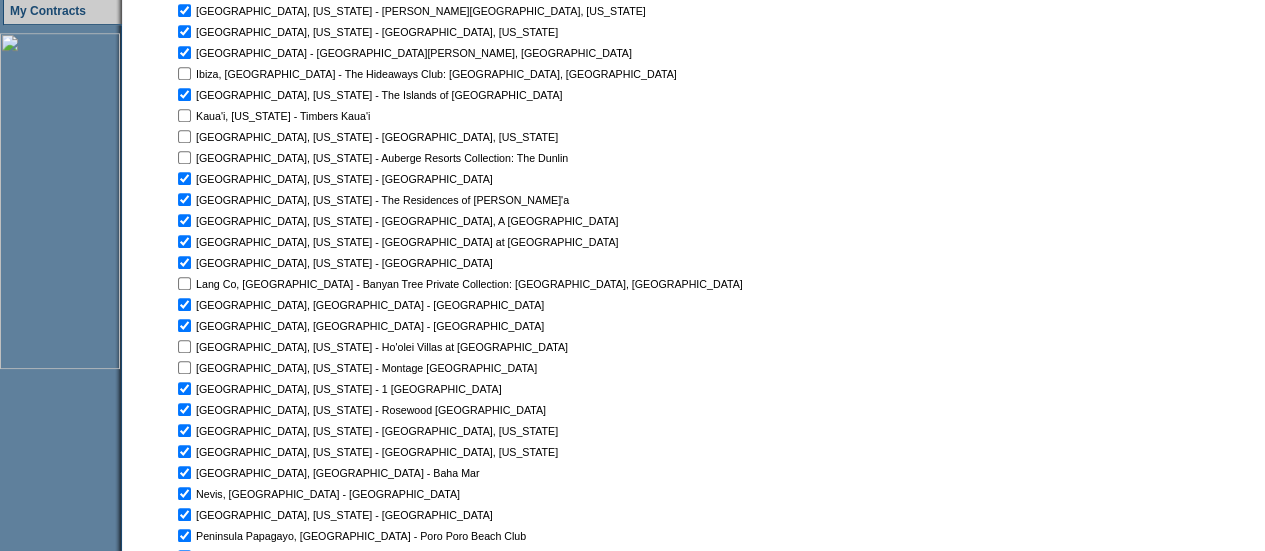 click at bounding box center (184, -158) 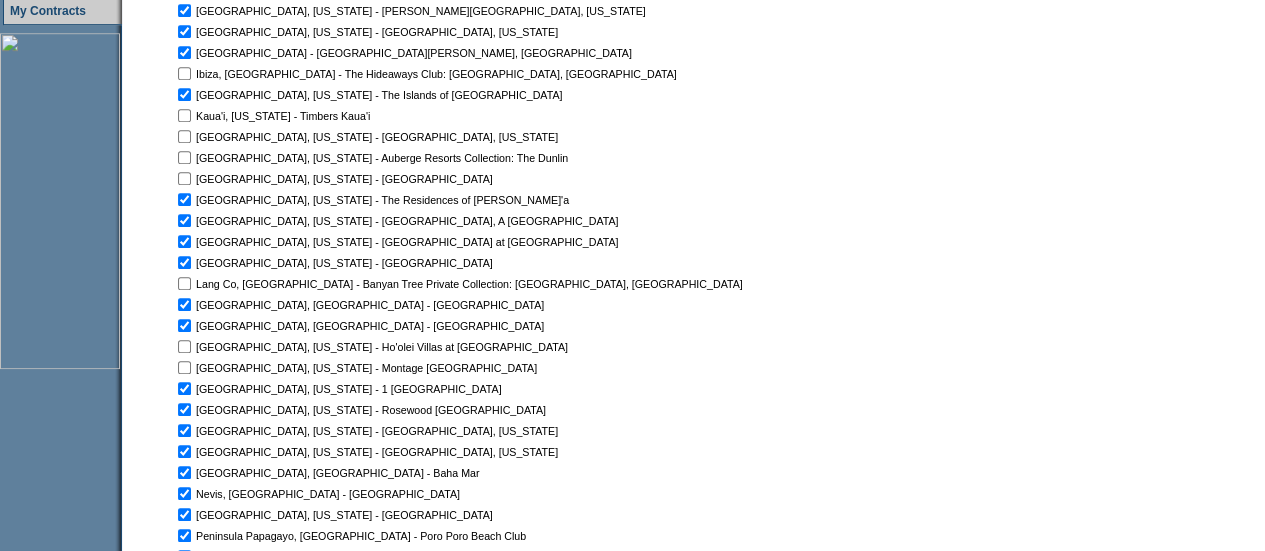 click at bounding box center (184, -158) 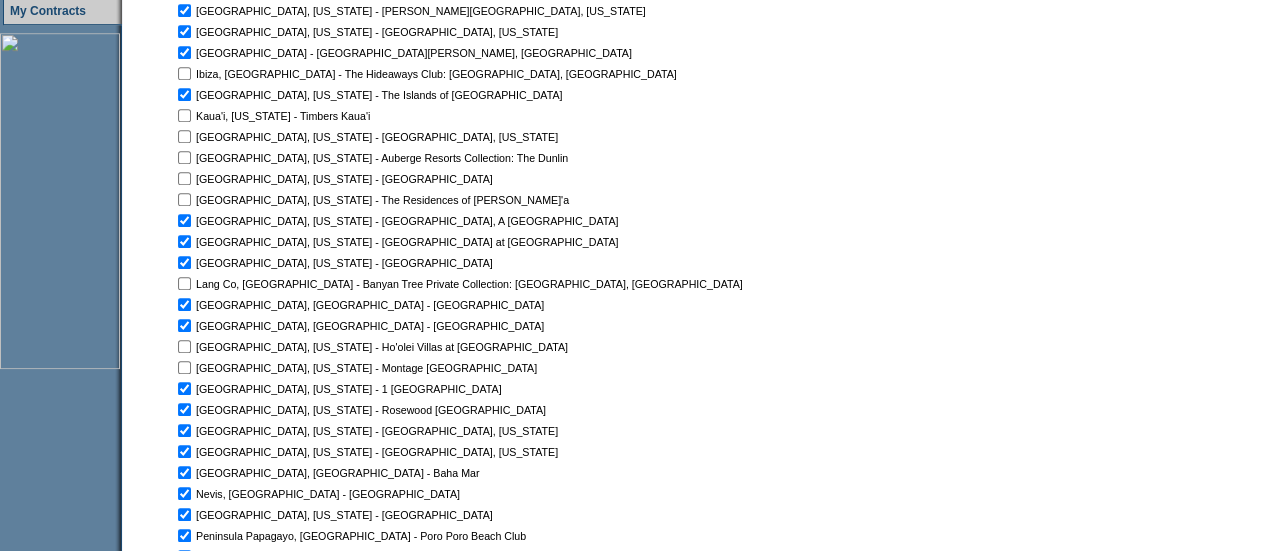 click at bounding box center [184, -158] 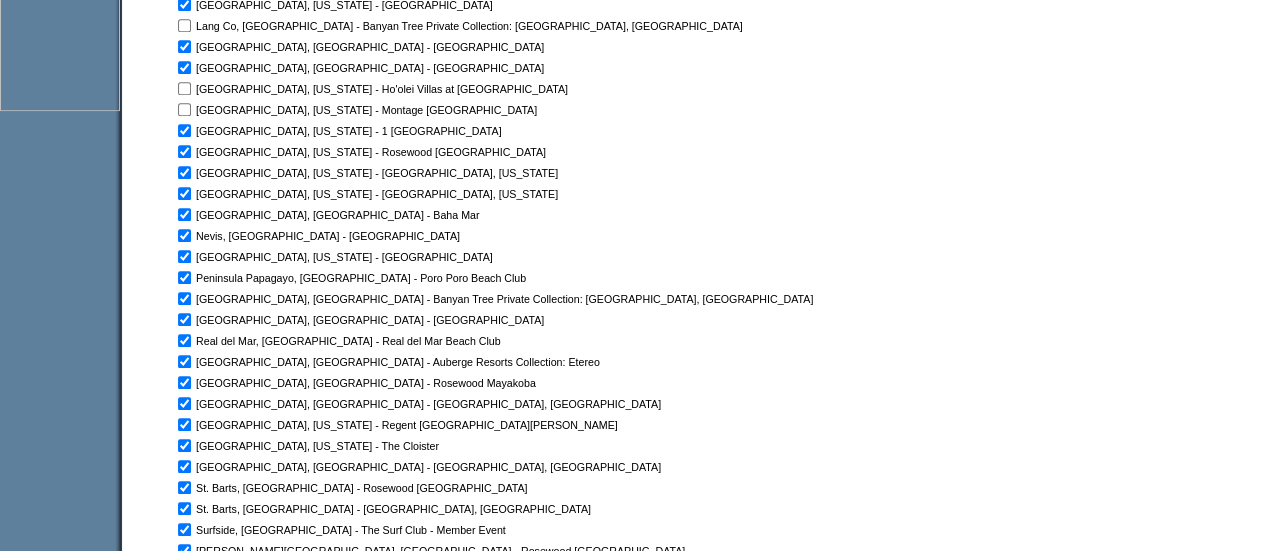 scroll, scrollTop: 900, scrollLeft: 0, axis: vertical 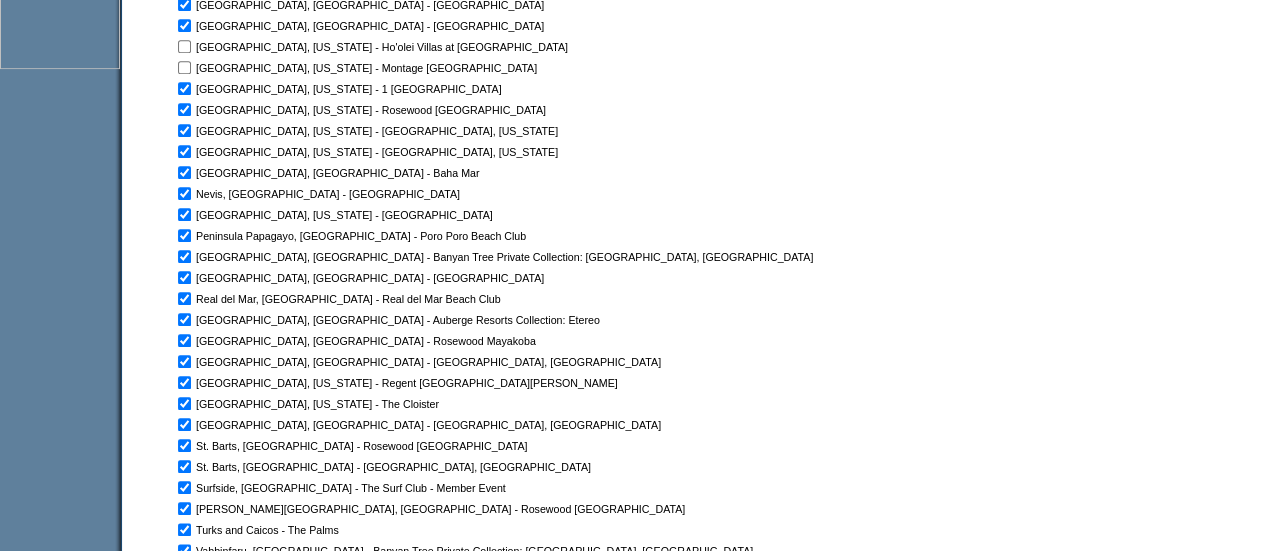 click at bounding box center [184, -458] 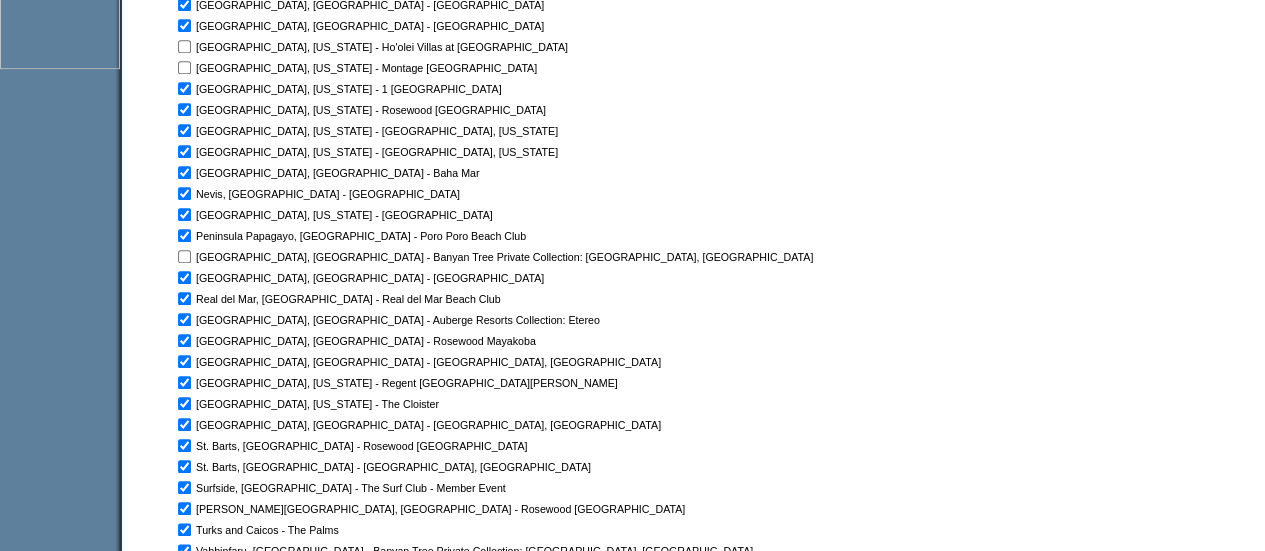 click at bounding box center (184, -458) 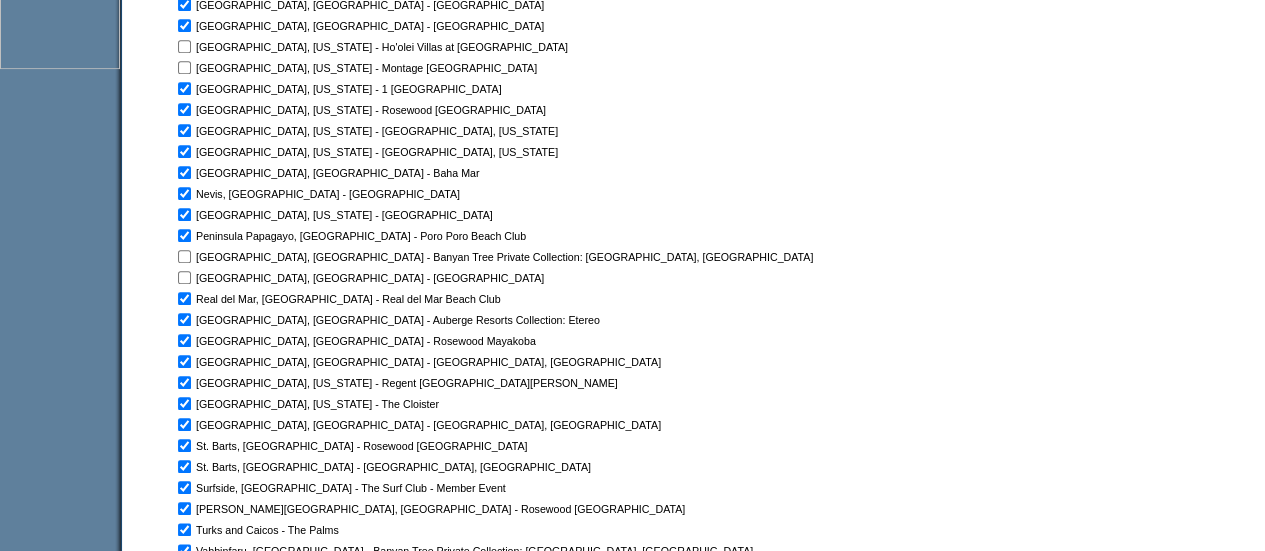 click at bounding box center [184, -458] 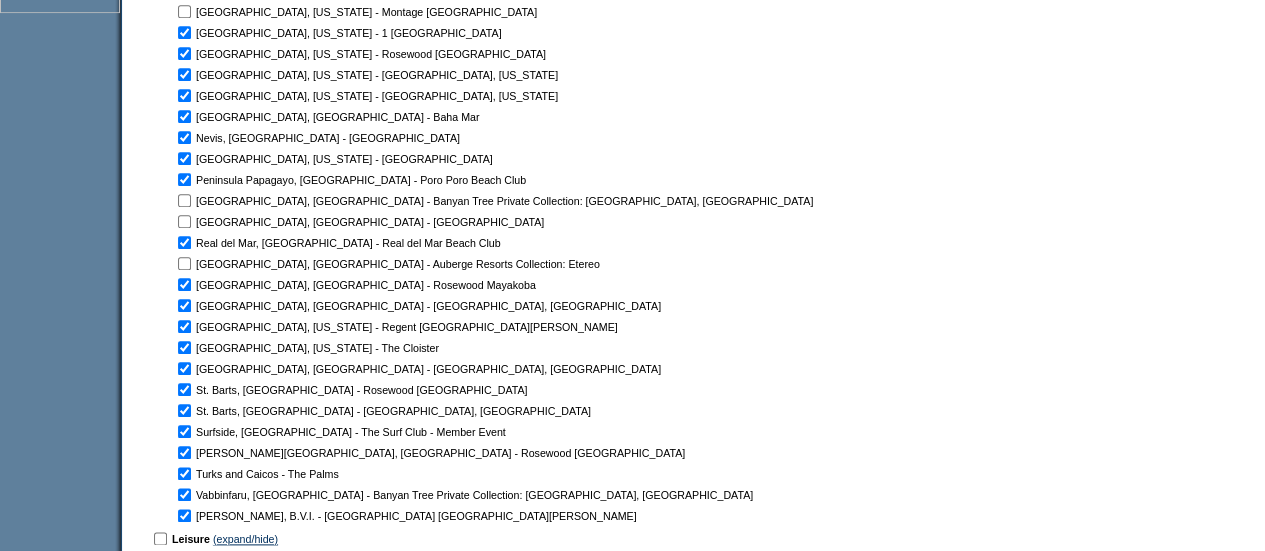 scroll, scrollTop: 1000, scrollLeft: 0, axis: vertical 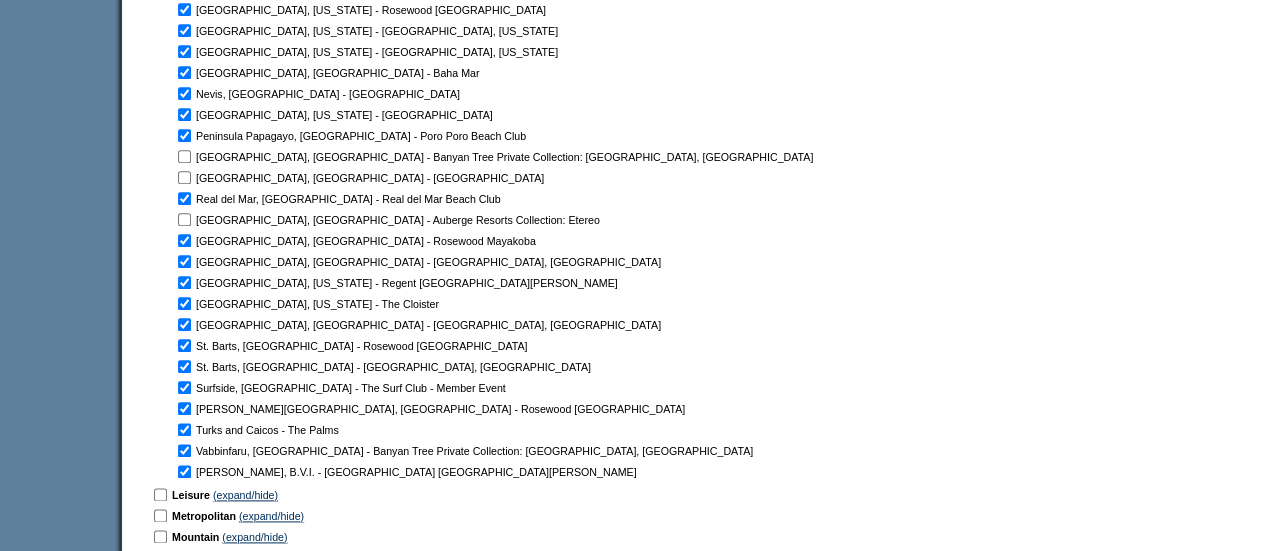 click at bounding box center (184, -558) 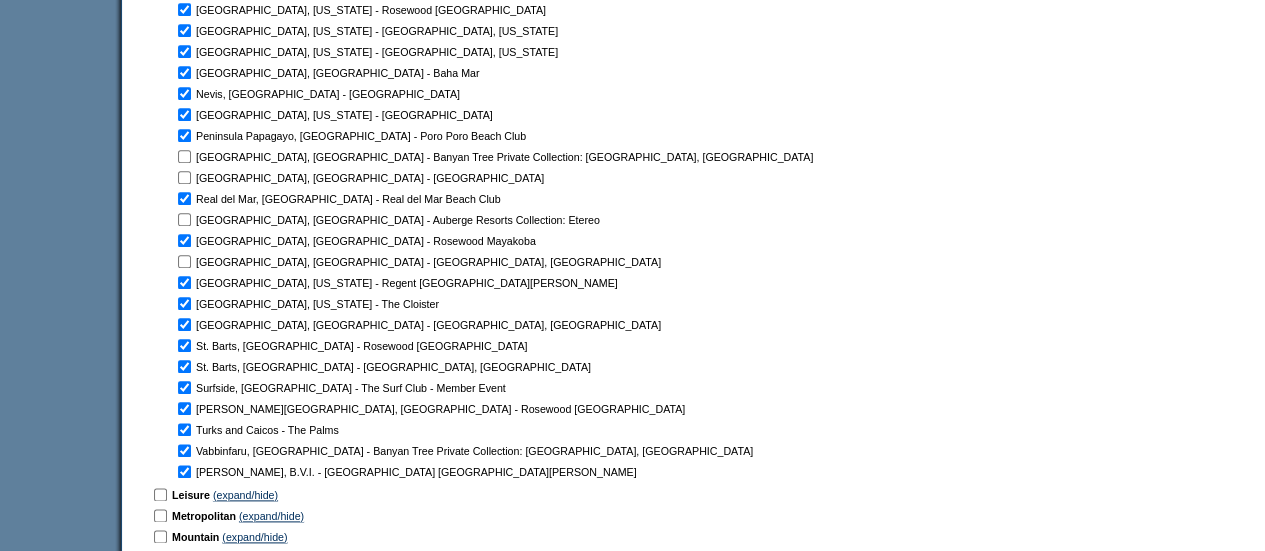 click at bounding box center [184, -558] 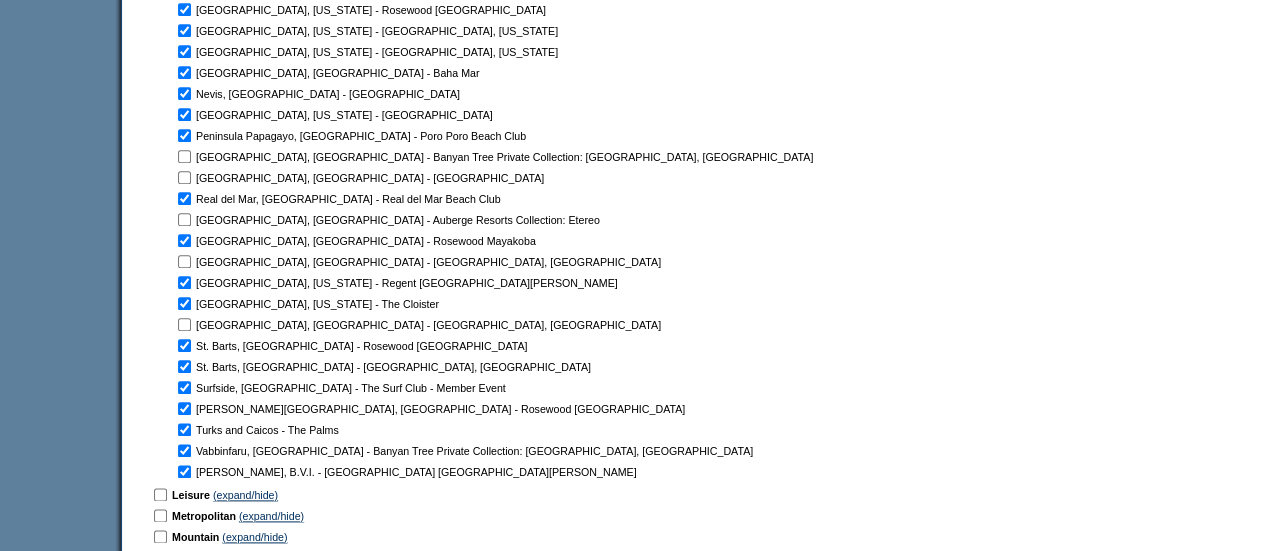 click at bounding box center (184, -558) 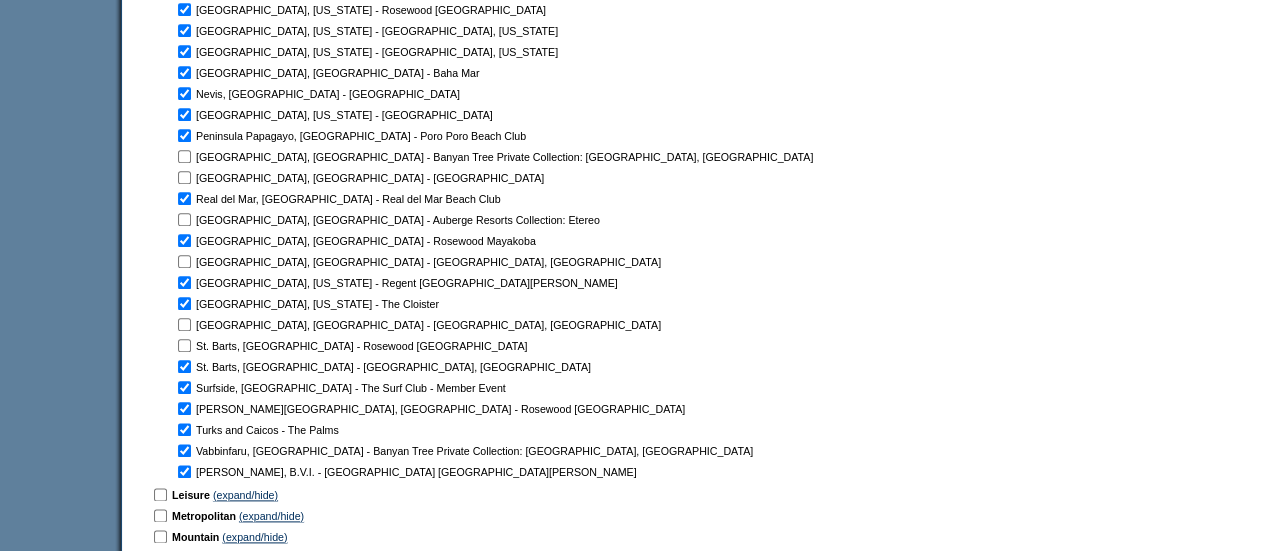 click at bounding box center [184, -558] 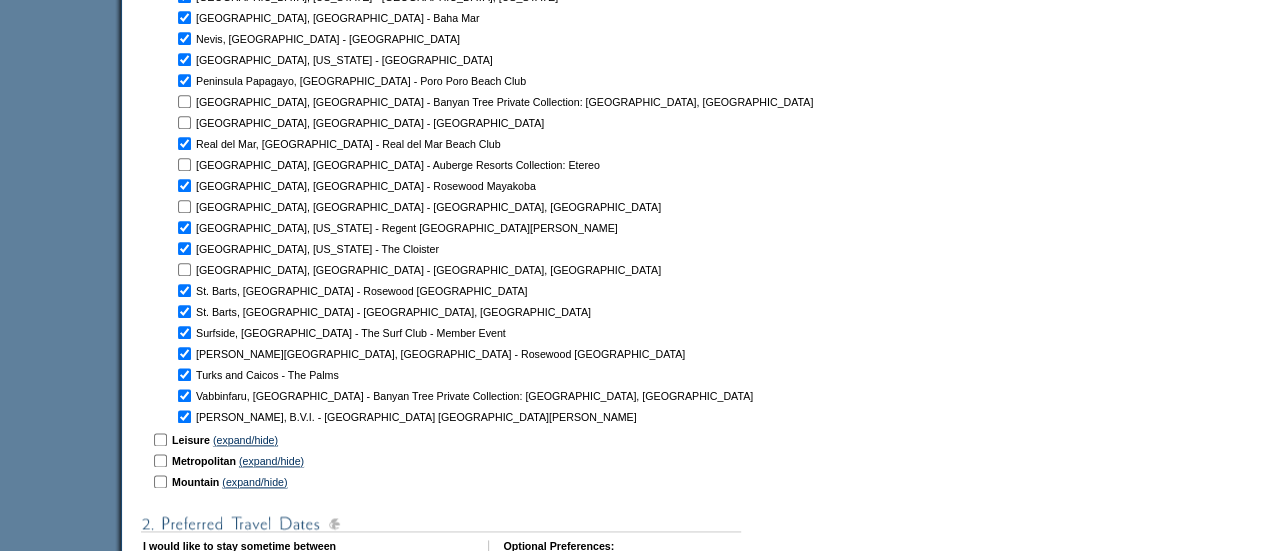 scroll, scrollTop: 1100, scrollLeft: 0, axis: vertical 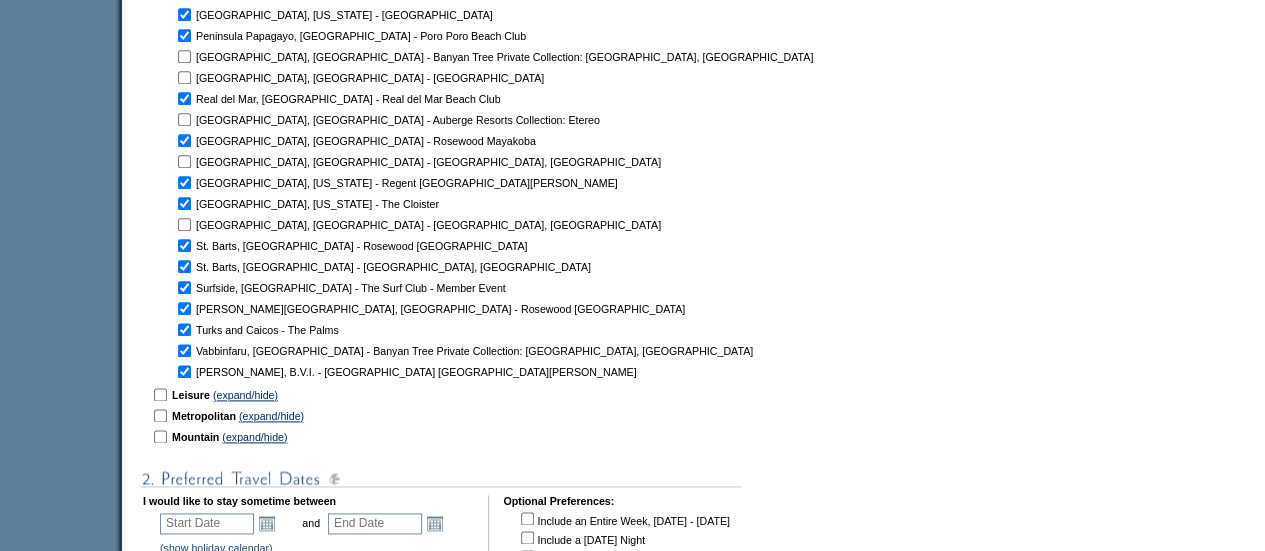 click at bounding box center (184, -658) 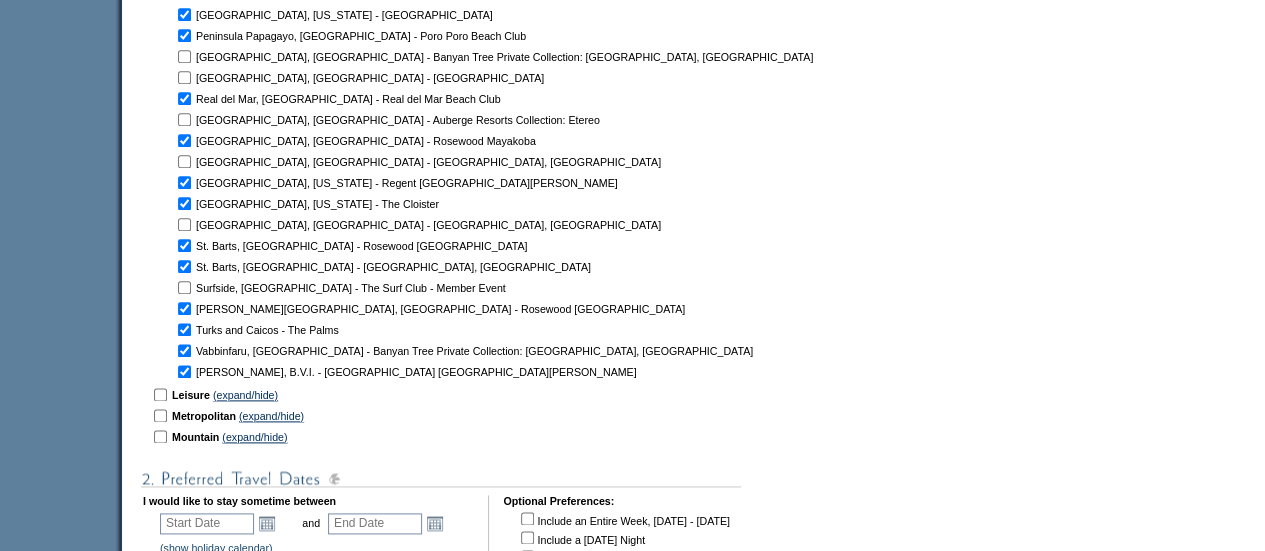 click at bounding box center [184, -658] 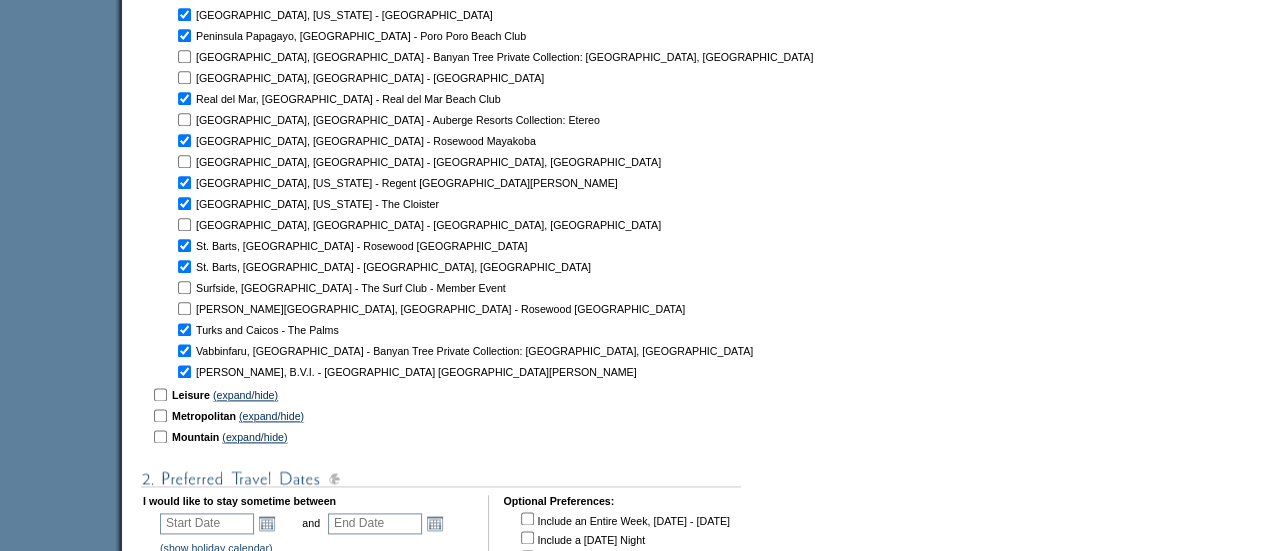 click at bounding box center [184, -658] 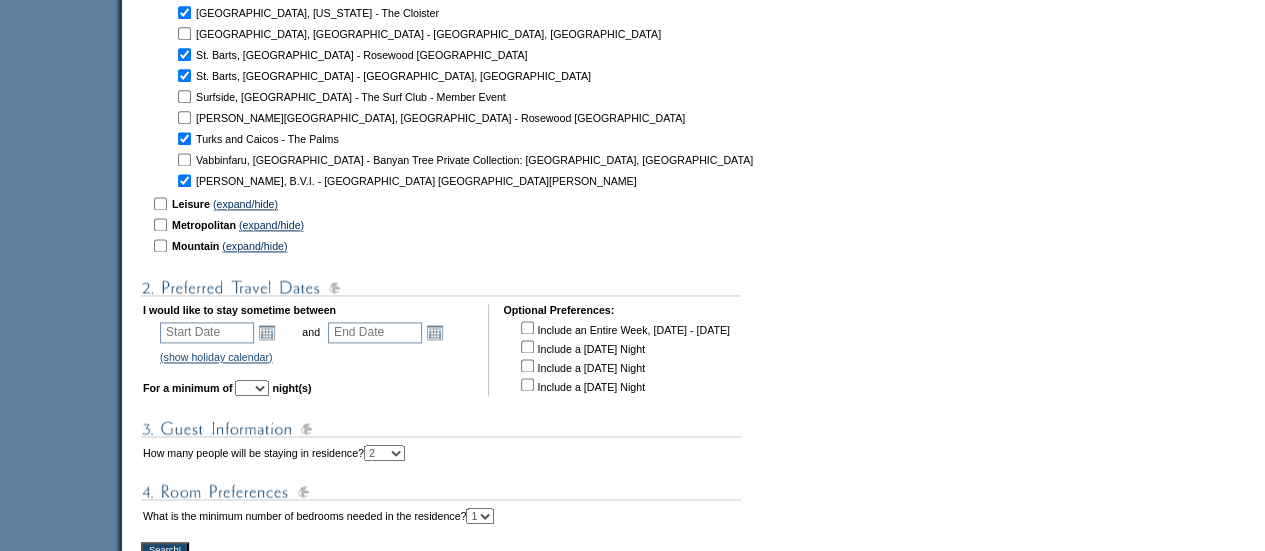 scroll, scrollTop: 1300, scrollLeft: 0, axis: vertical 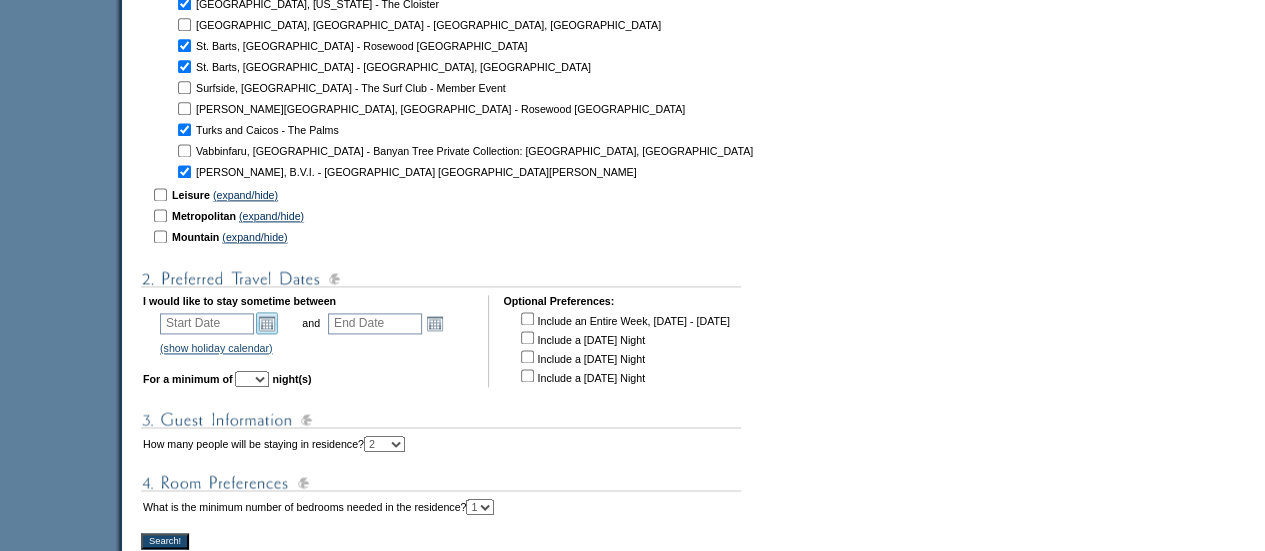 click on "Open the calendar popup." at bounding box center (267, 323) 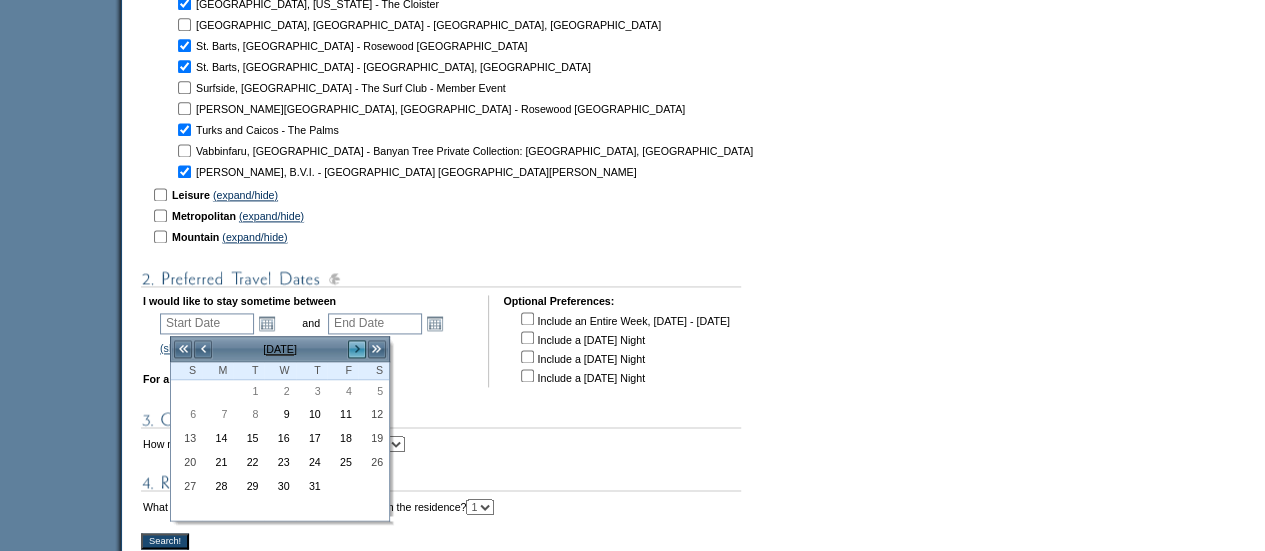 click on ">" at bounding box center (357, 349) 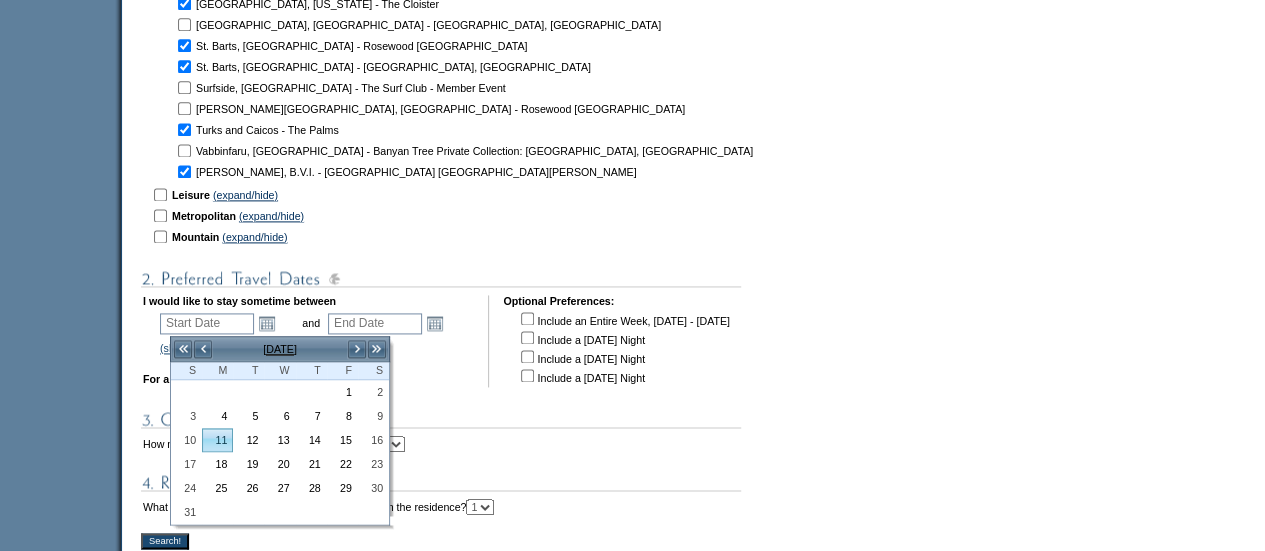 click on "11" at bounding box center [217, 440] 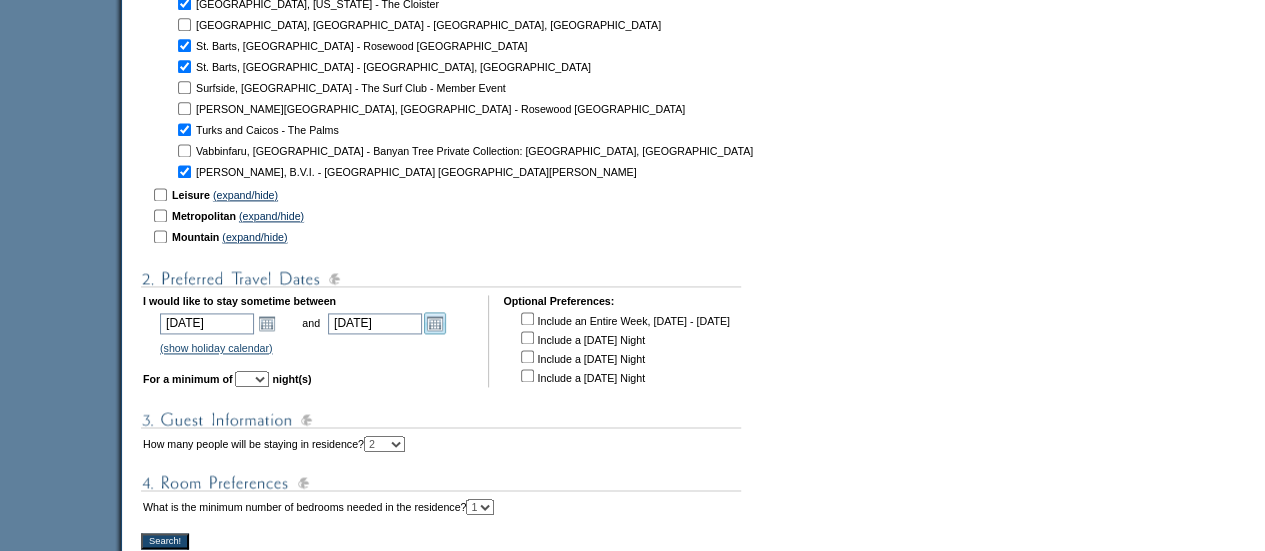 click on "Open the calendar popup." at bounding box center [435, 323] 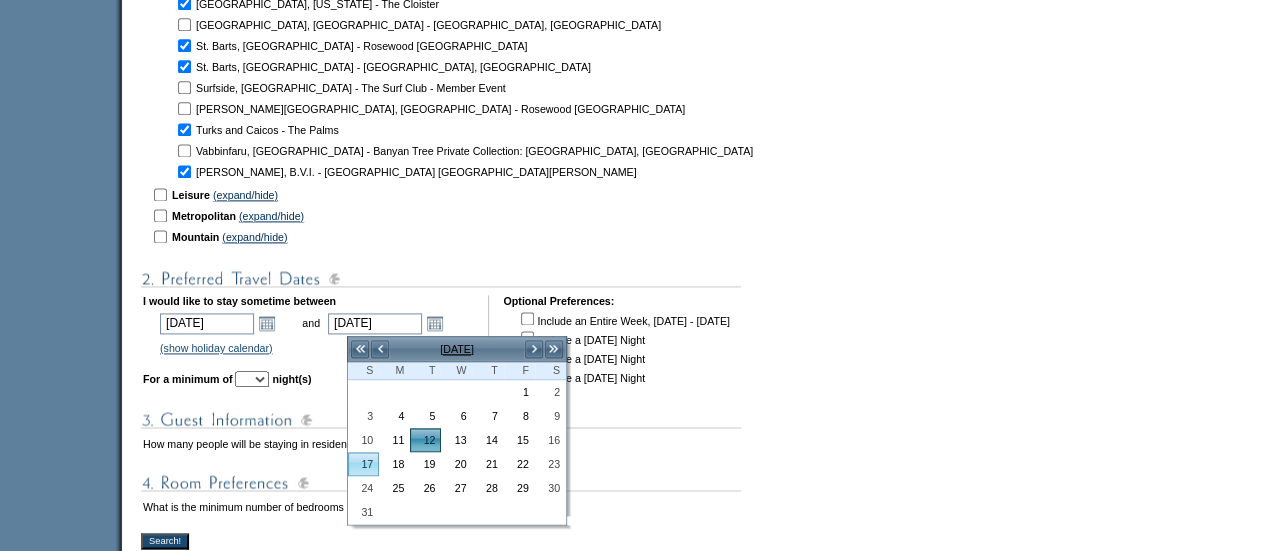 click on "17" at bounding box center (363, 464) 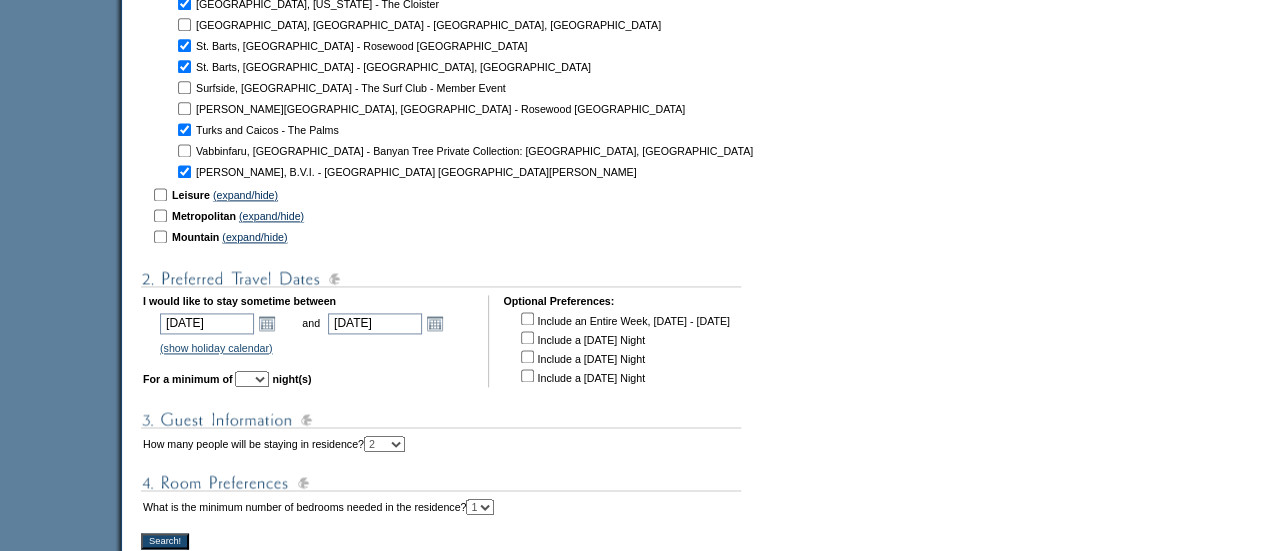 click on "I would like to stay sometime between
[DATE]
[DATE] Open the calendar popup.
<< < [DATE] > >>
S M T W T F S
1 2
3 4 5 6 7 8 9
10 11 12 13 14 15 16
17 18 19 20 21 22 23
24 25 26 27 28 29 30
31
*
*
and
[DATE]
[DATE] Open the calendar popup.
<< < [DATE] > >>
S M T W T F S
1 2
3 4 5 6 7 8 9
10 11 12 13 14 15 16
17 18 19 20 21 22 23
24 25 26 27 28 29 30
31
*" at bounding box center [308, 341] 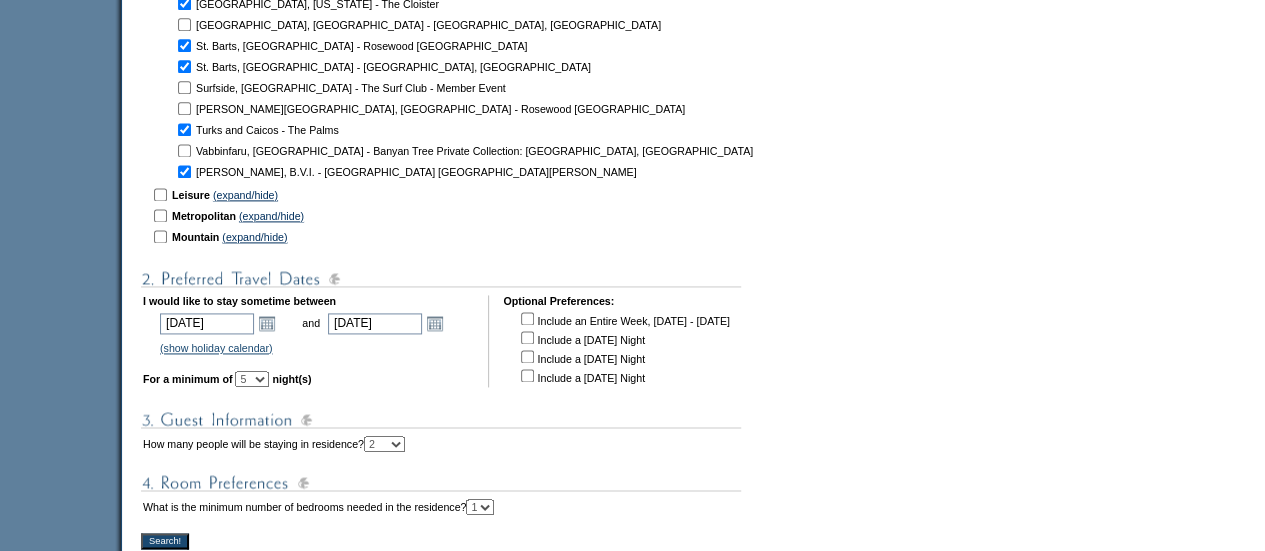 click on "1
2
3
4
5
6
7
8
9
10
11
12
13
14" at bounding box center (252, 379) 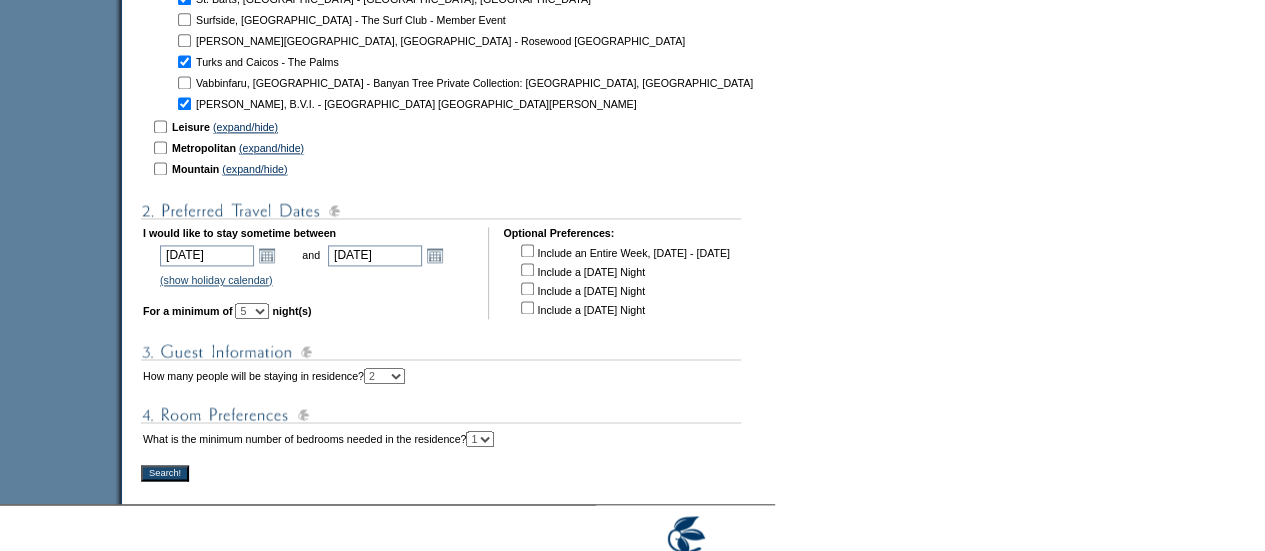 scroll, scrollTop: 1400, scrollLeft: 0, axis: vertical 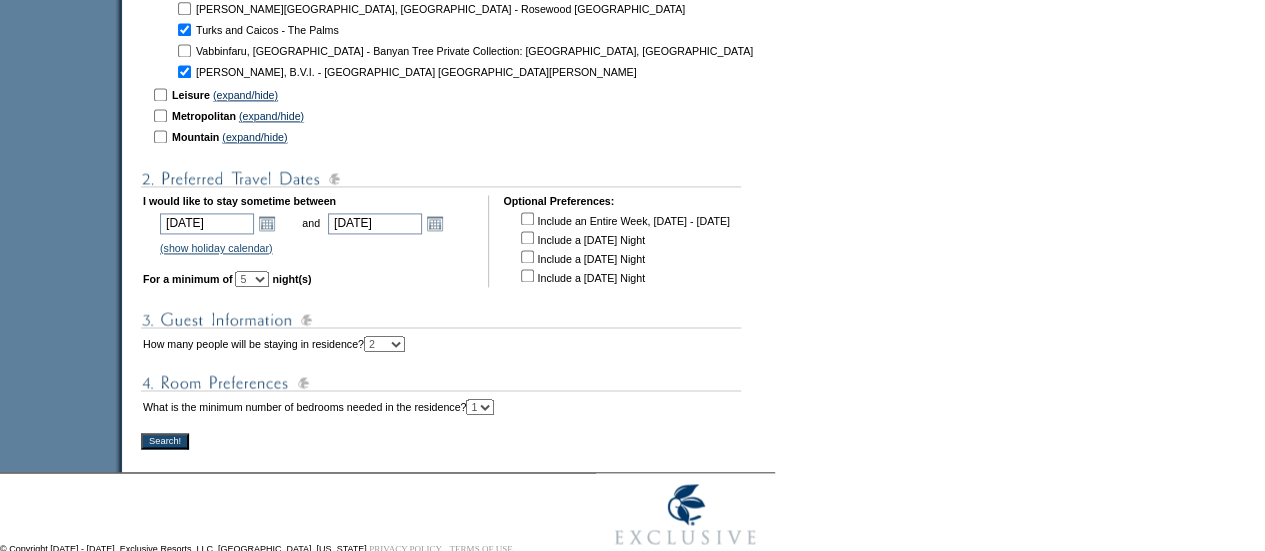 click on "Search!" at bounding box center (165, 441) 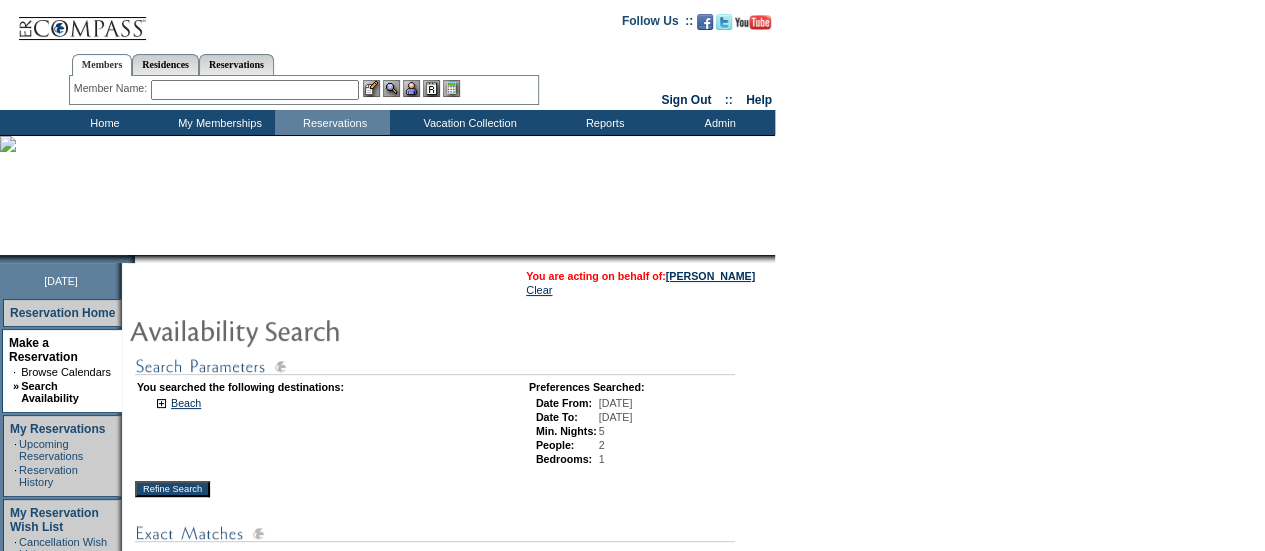 scroll, scrollTop: 500, scrollLeft: 0, axis: vertical 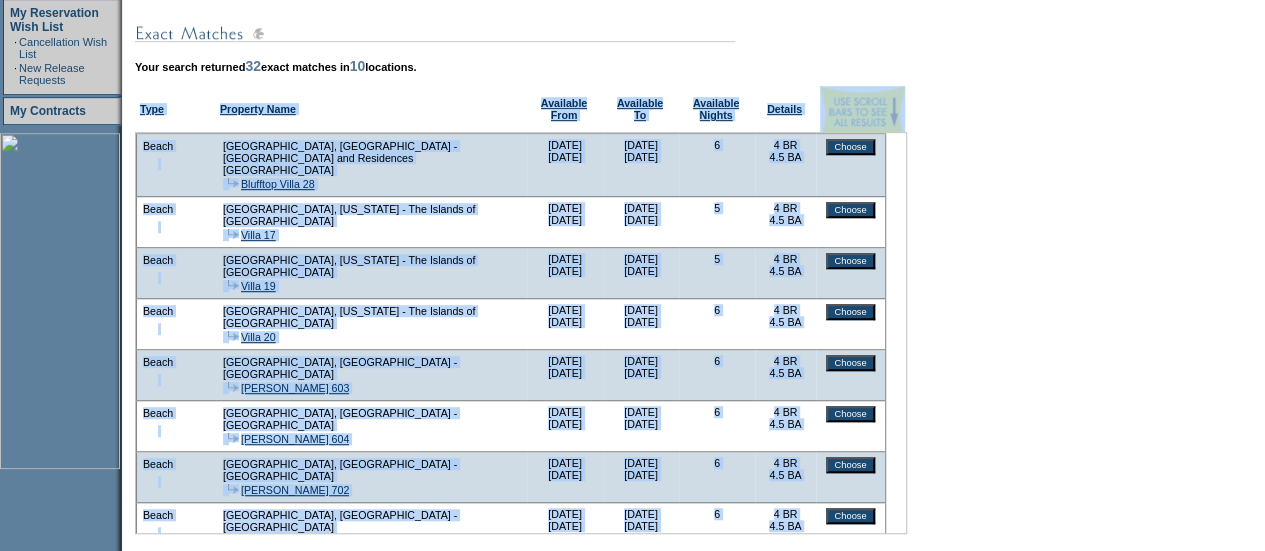 drag, startPoint x: 805, startPoint y: 520, endPoint x: 150, endPoint y: 117, distance: 769.0475 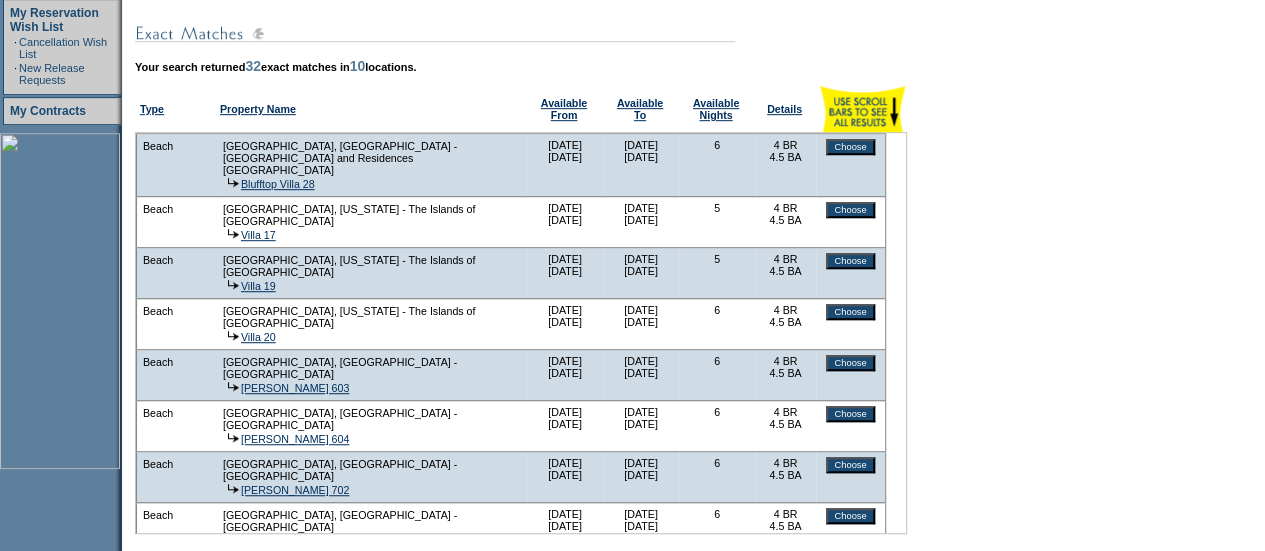 click on "Follow Us  ::" at bounding box center (632, 350) 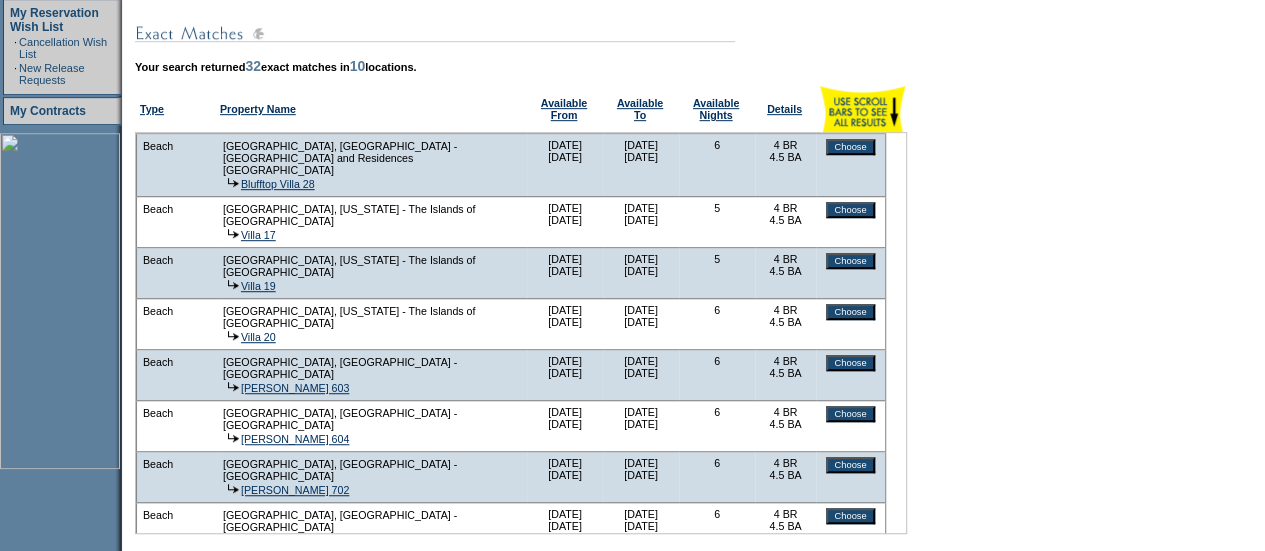 scroll, scrollTop: 0, scrollLeft: 0, axis: both 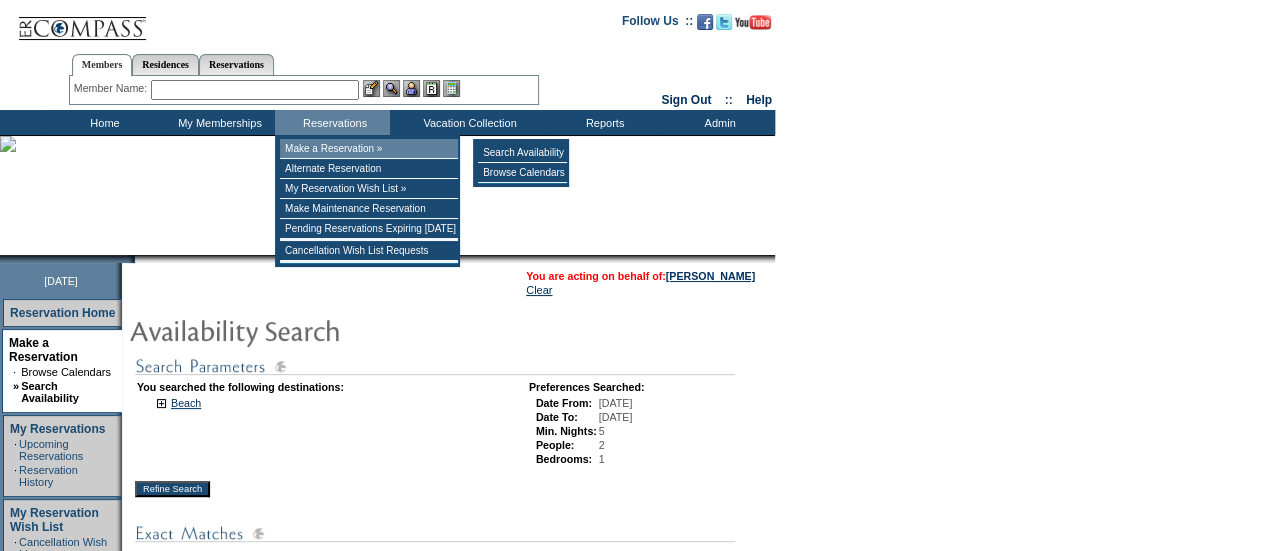 click on "Make a Reservation »" at bounding box center [369, 149] 